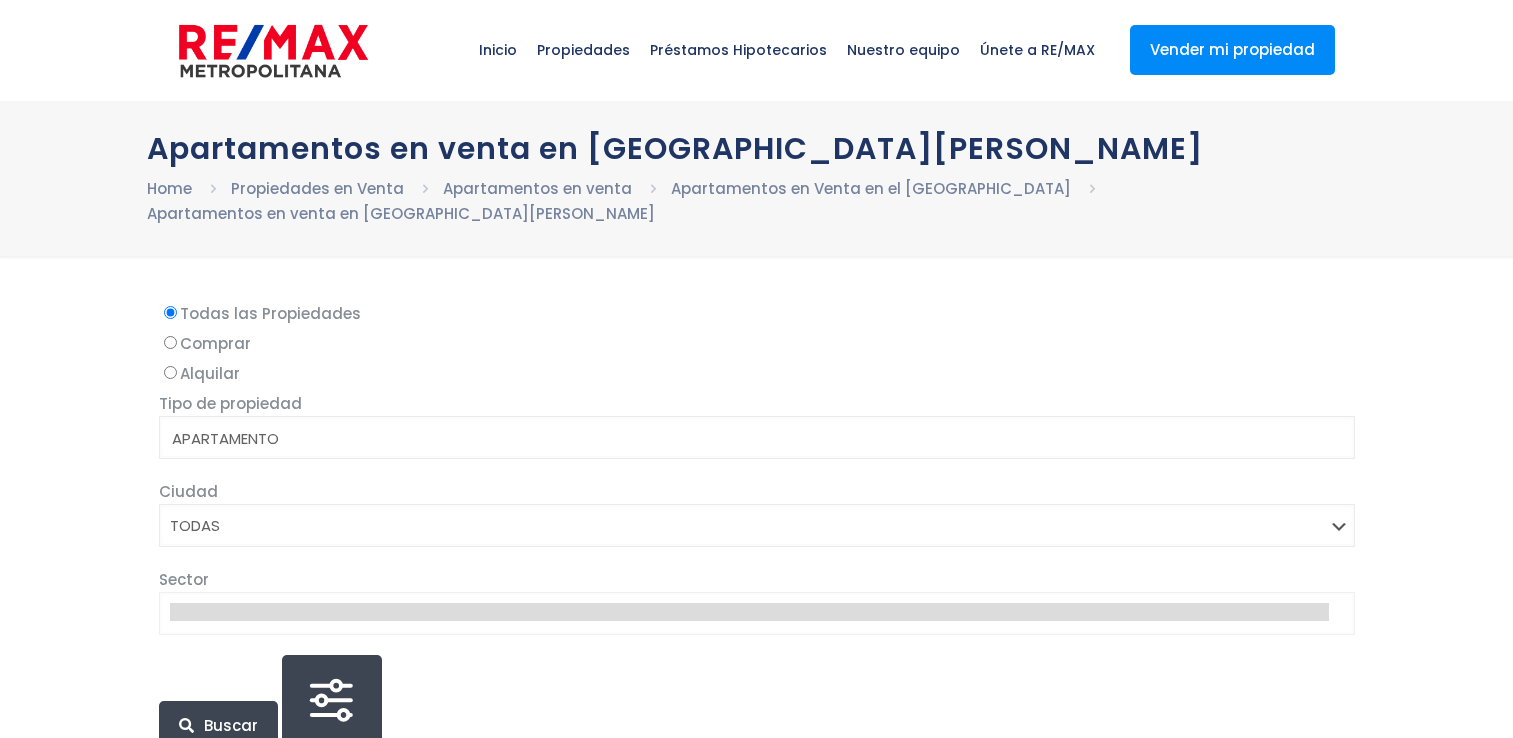 select 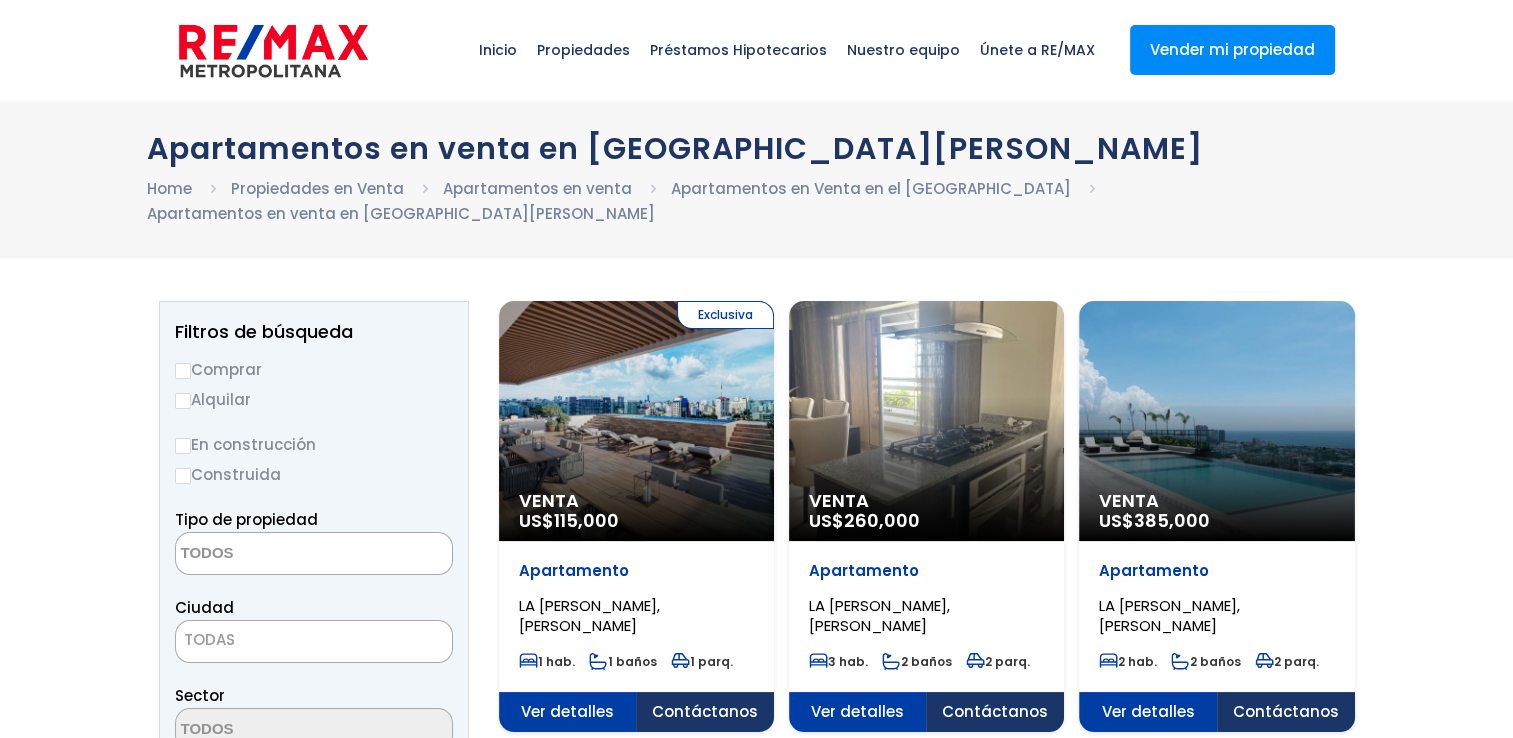 scroll, scrollTop: 0, scrollLeft: 0, axis: both 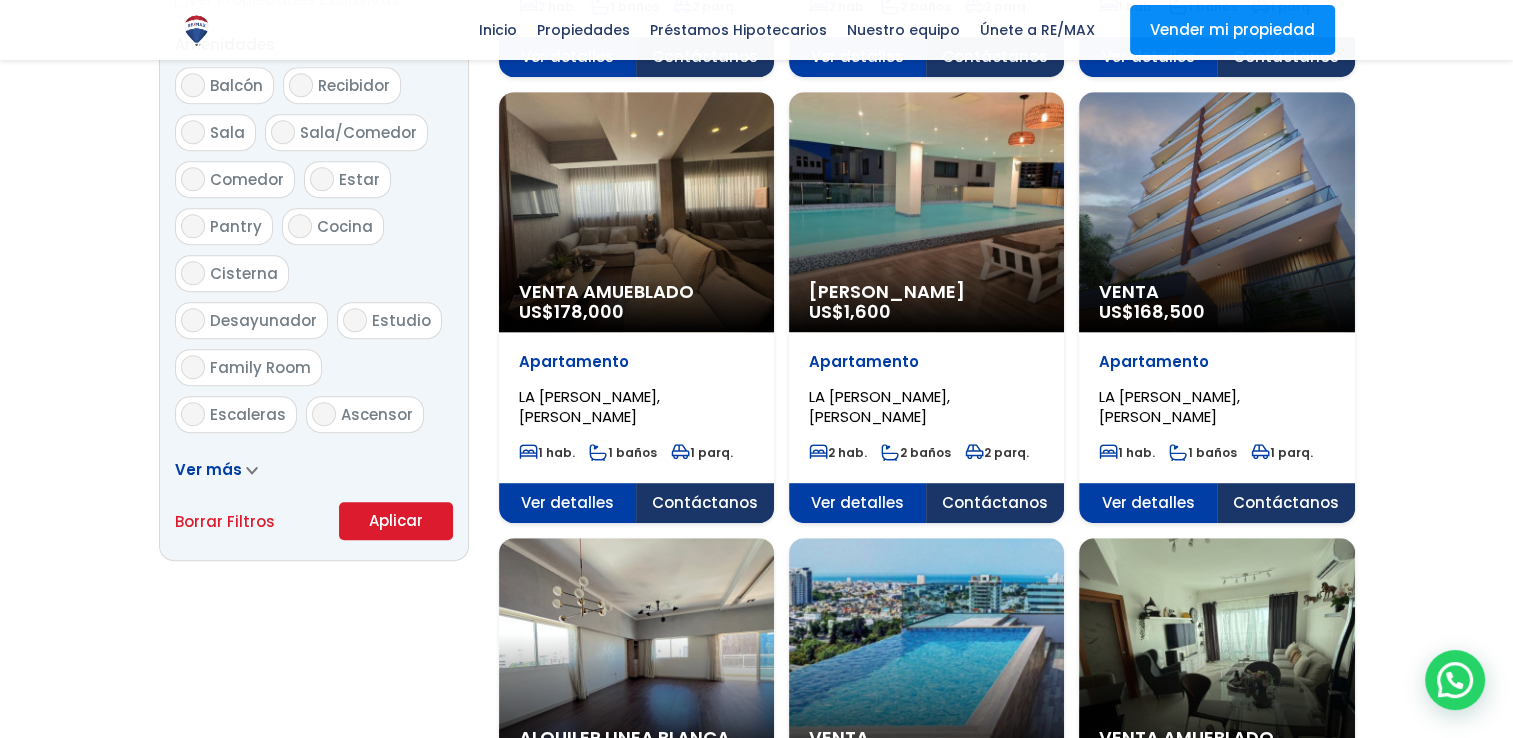 click on "Venta
US$  168,500" at bounding box center [636, -680] 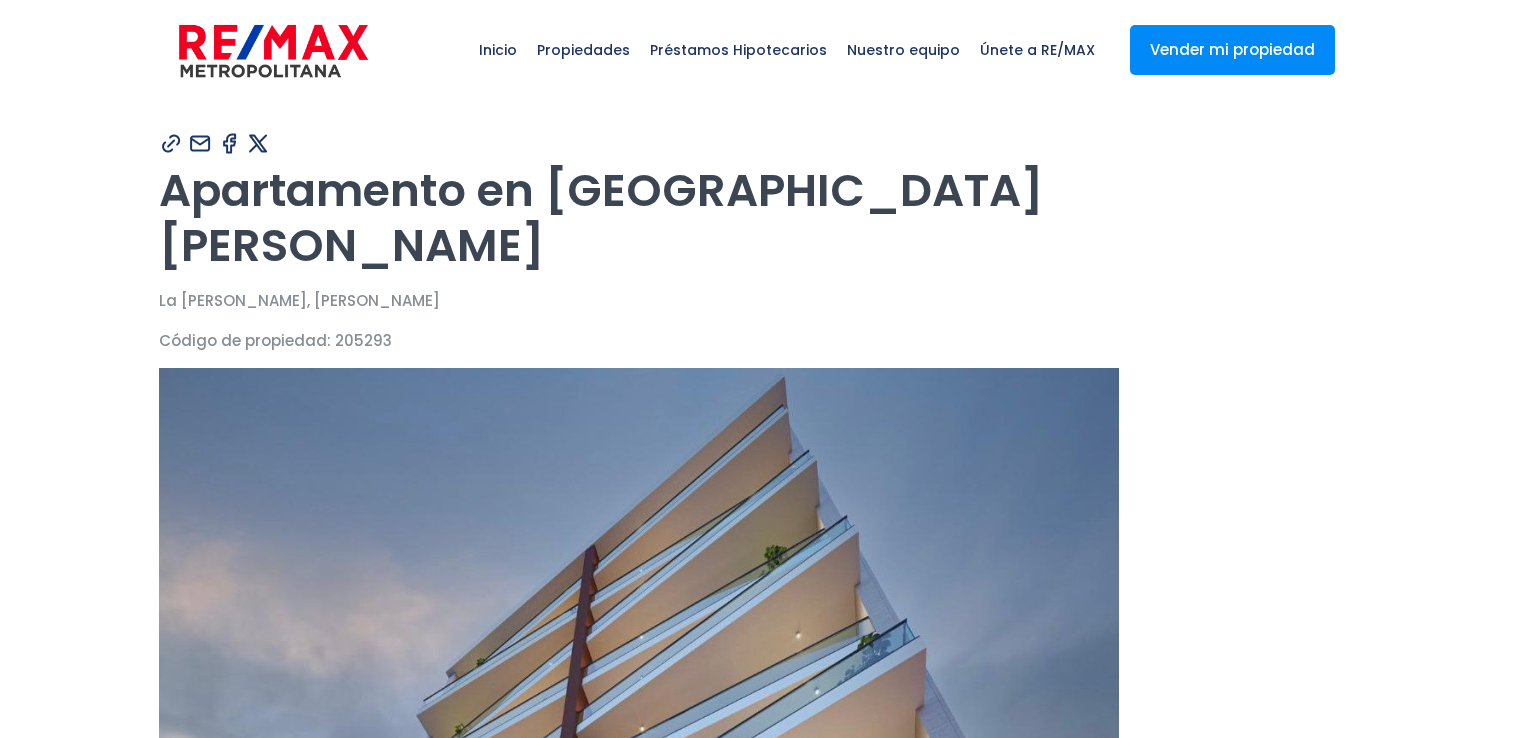 scroll, scrollTop: 0, scrollLeft: 0, axis: both 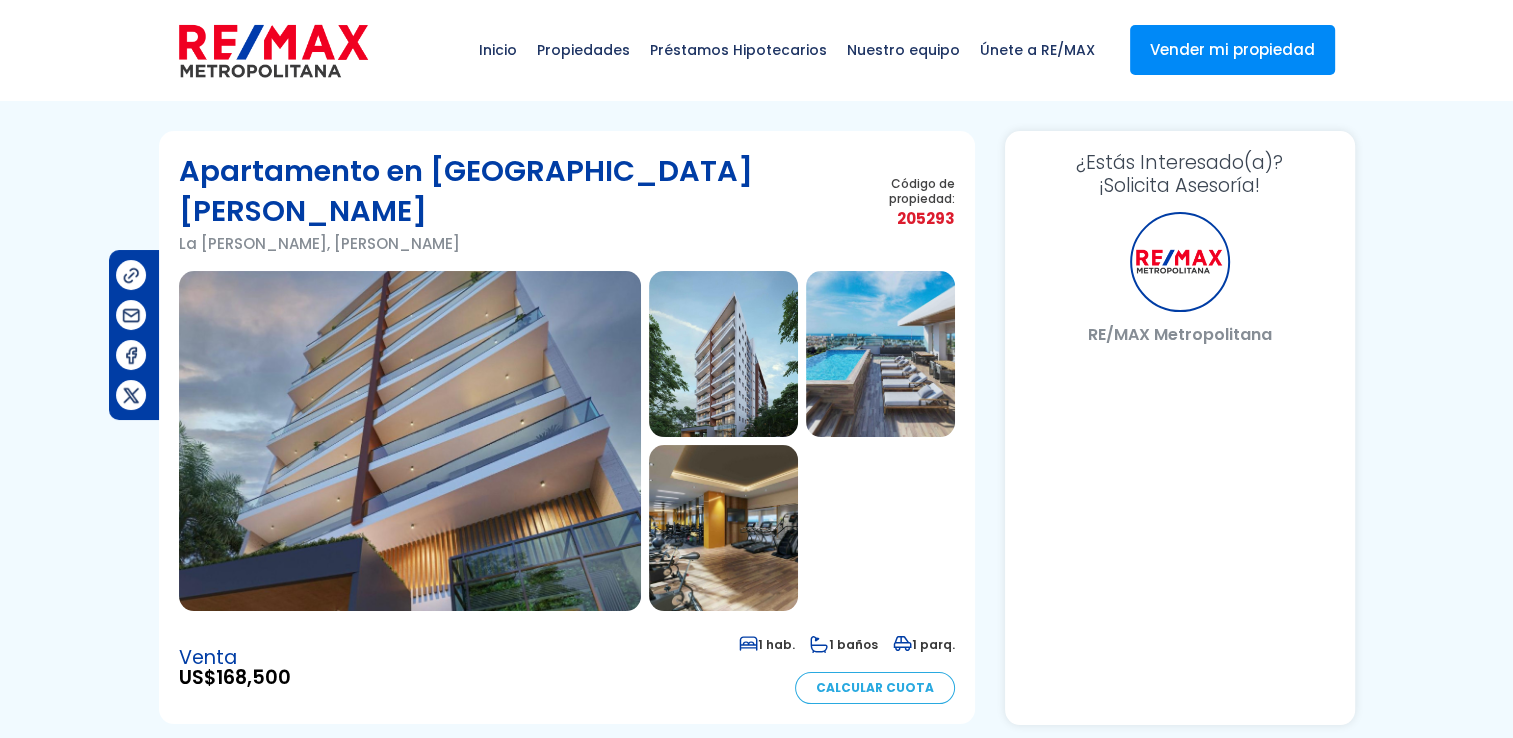 select on "DO" 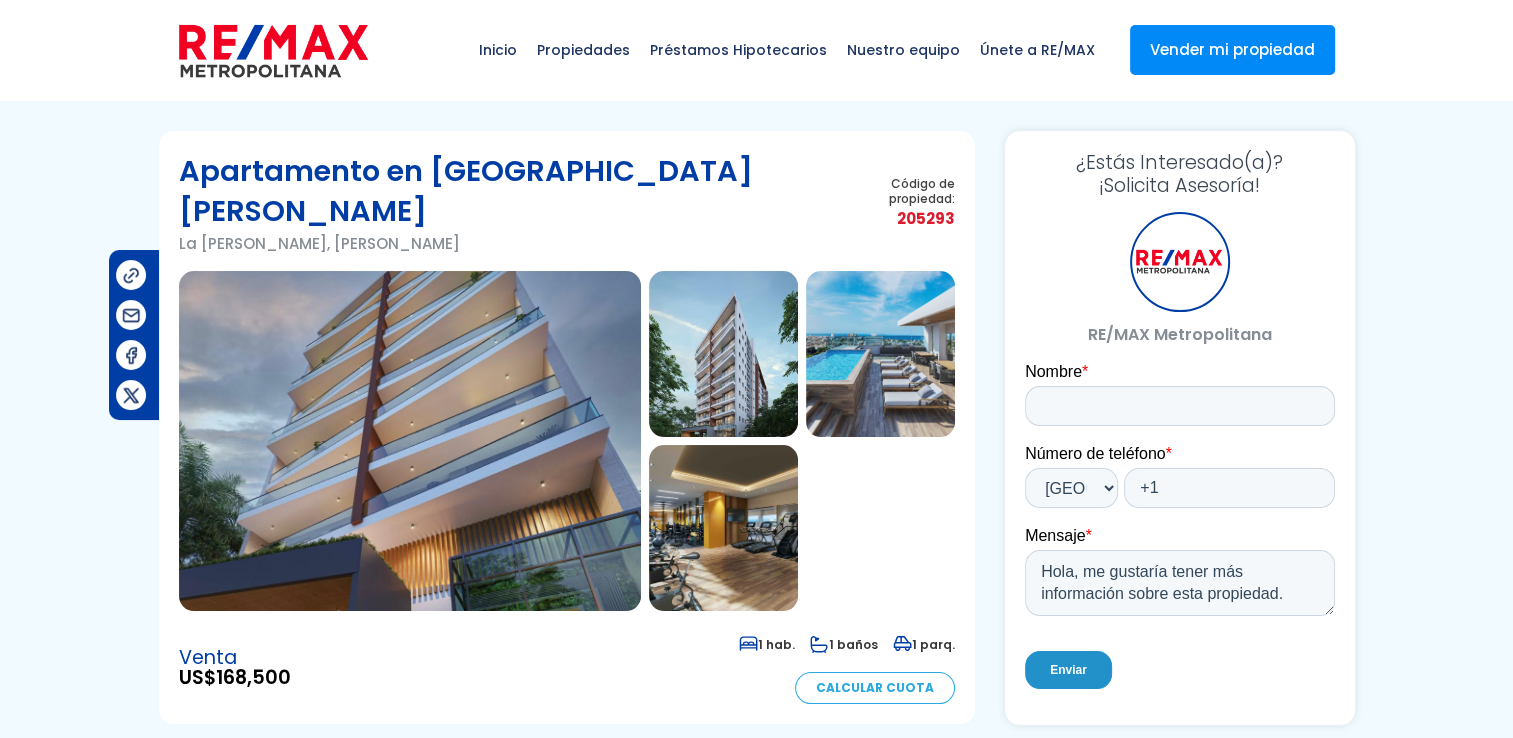 scroll, scrollTop: 0, scrollLeft: 0, axis: both 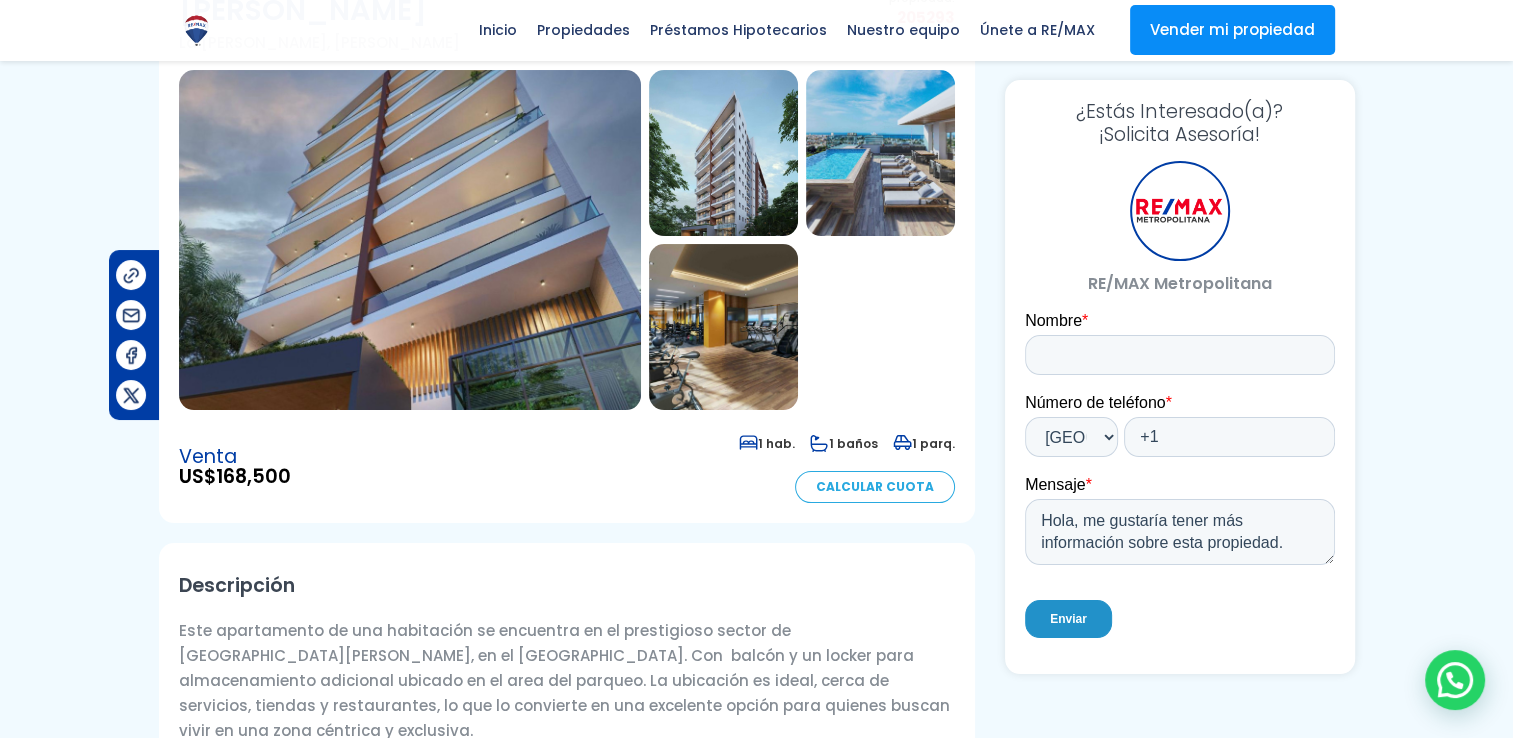 click on "Apartamento en La Julia
La Julia, Santo Domingo De Guzmán
Código de propiedad:
205293" at bounding box center [567, 753] 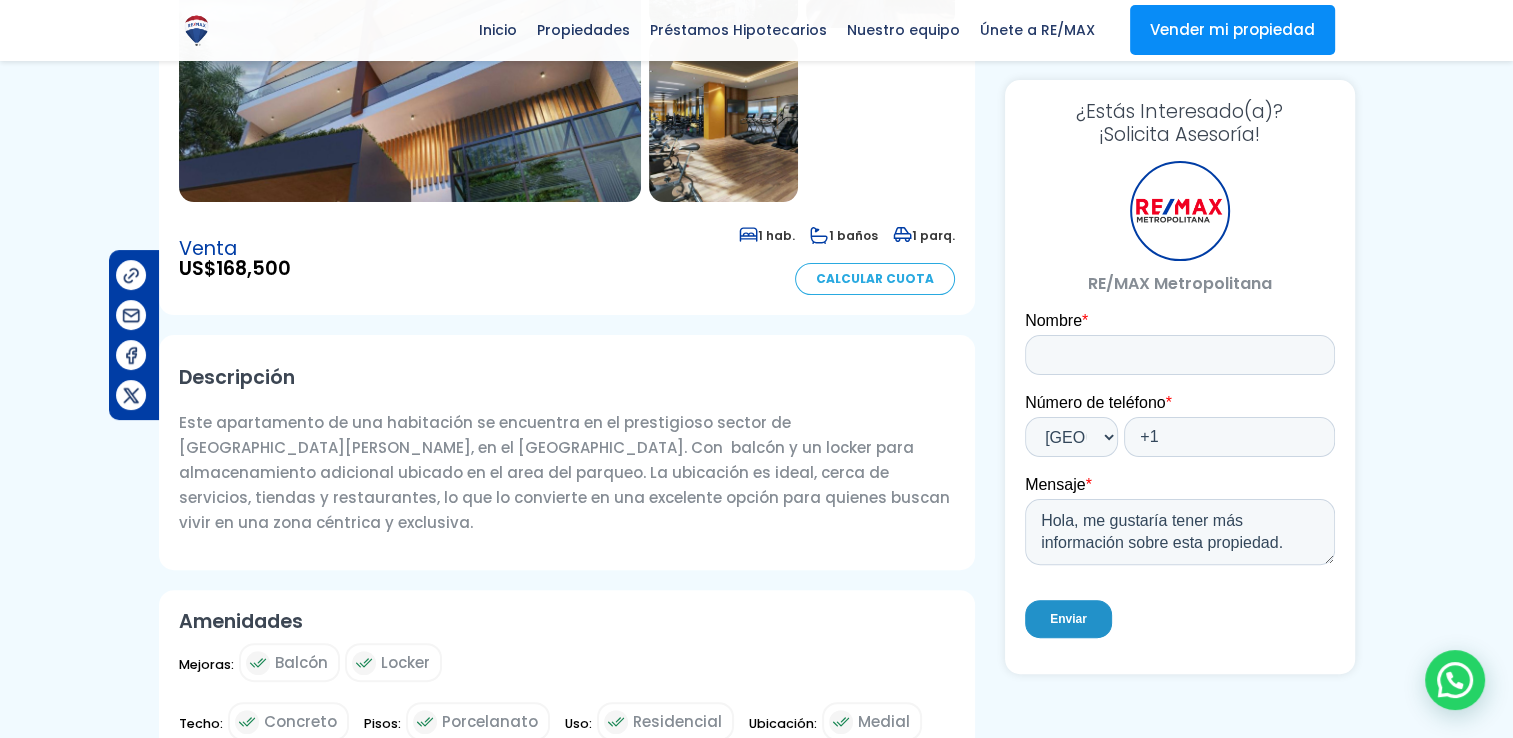 scroll, scrollTop: 300, scrollLeft: 0, axis: vertical 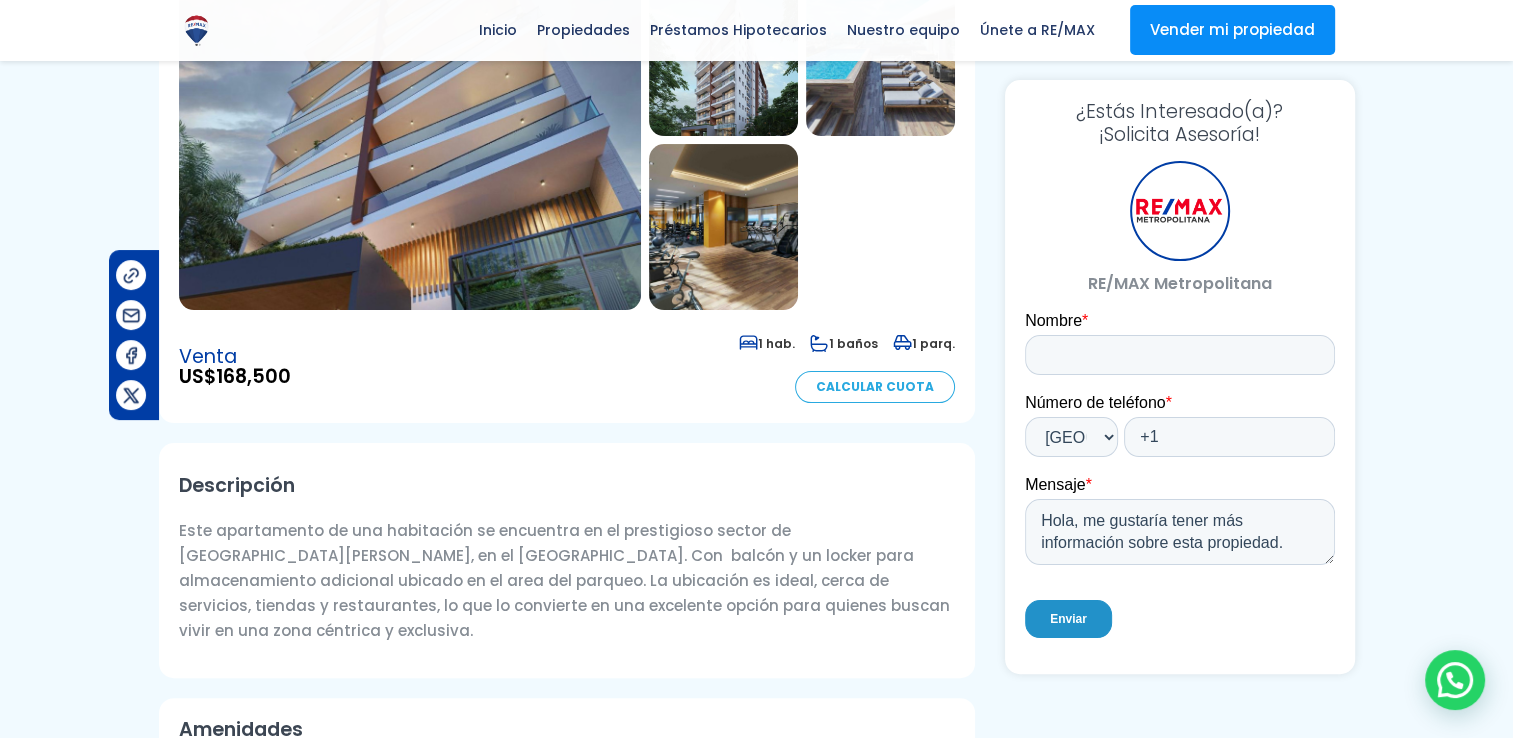 click on "Apartamento en La Julia
La Julia, Santo Domingo De Guzmán
Código de propiedad:
205293" at bounding box center (567, 653) 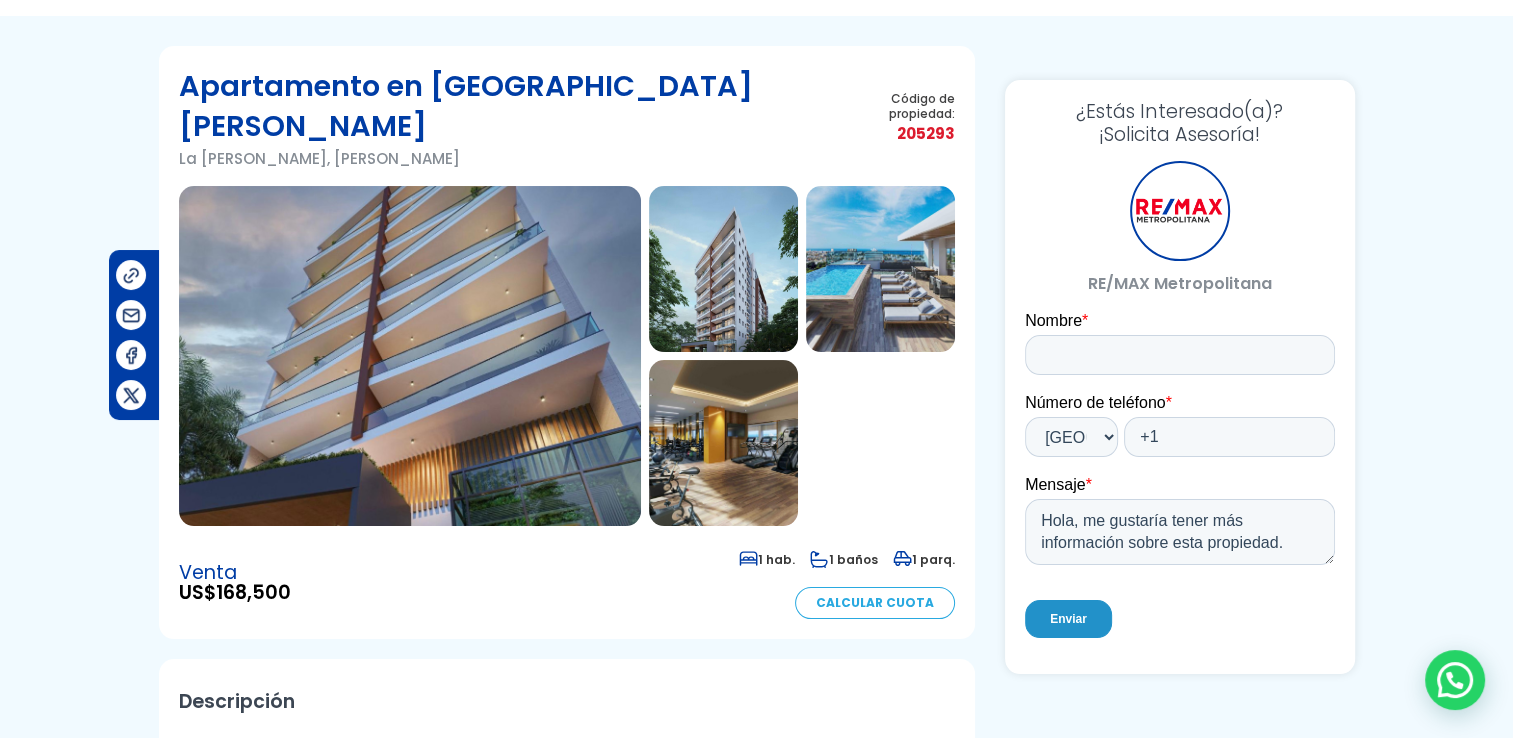 scroll, scrollTop: 0, scrollLeft: 0, axis: both 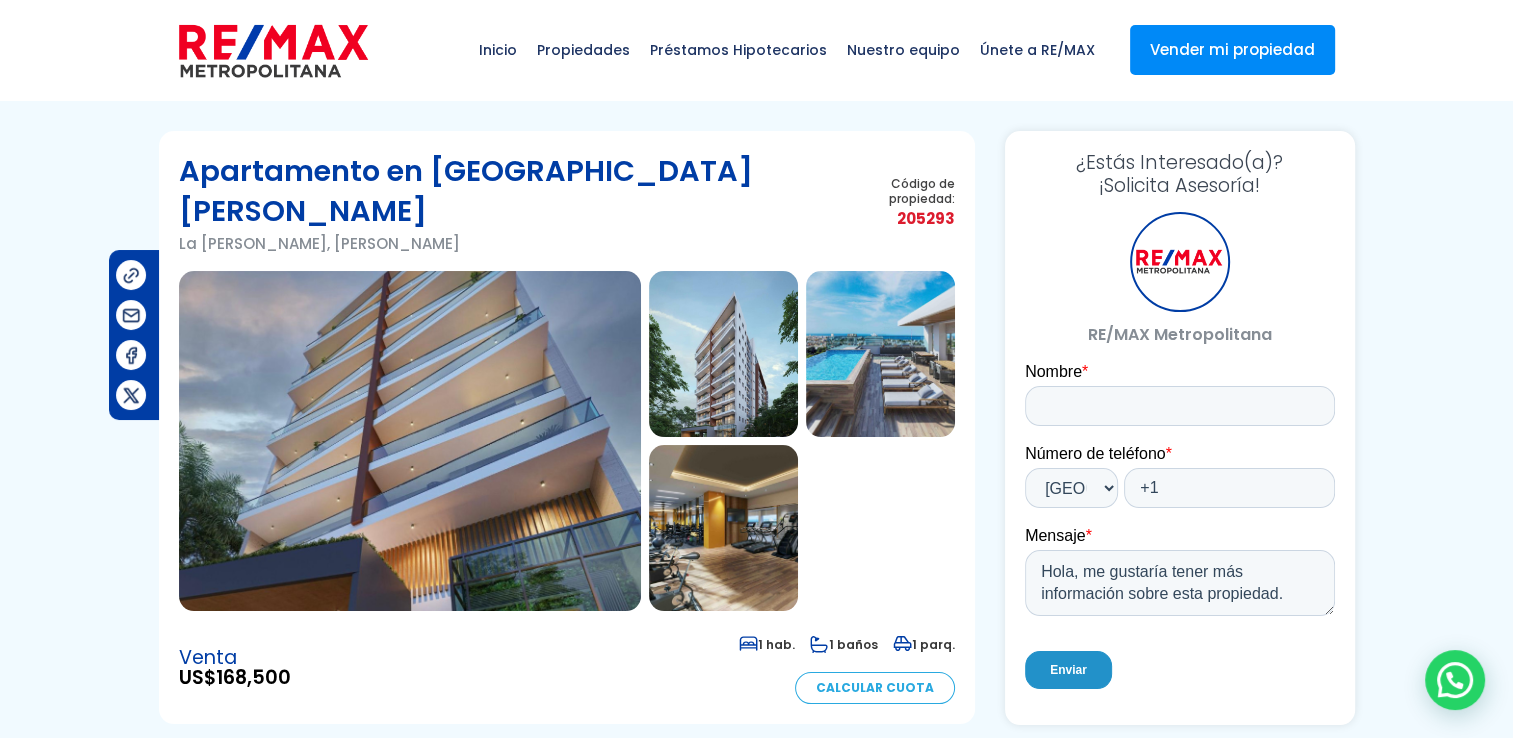 click on "Apartamento en La Julia
La Julia, Santo Domingo De Guzmán
Código de propiedad:
205293" at bounding box center [567, 954] 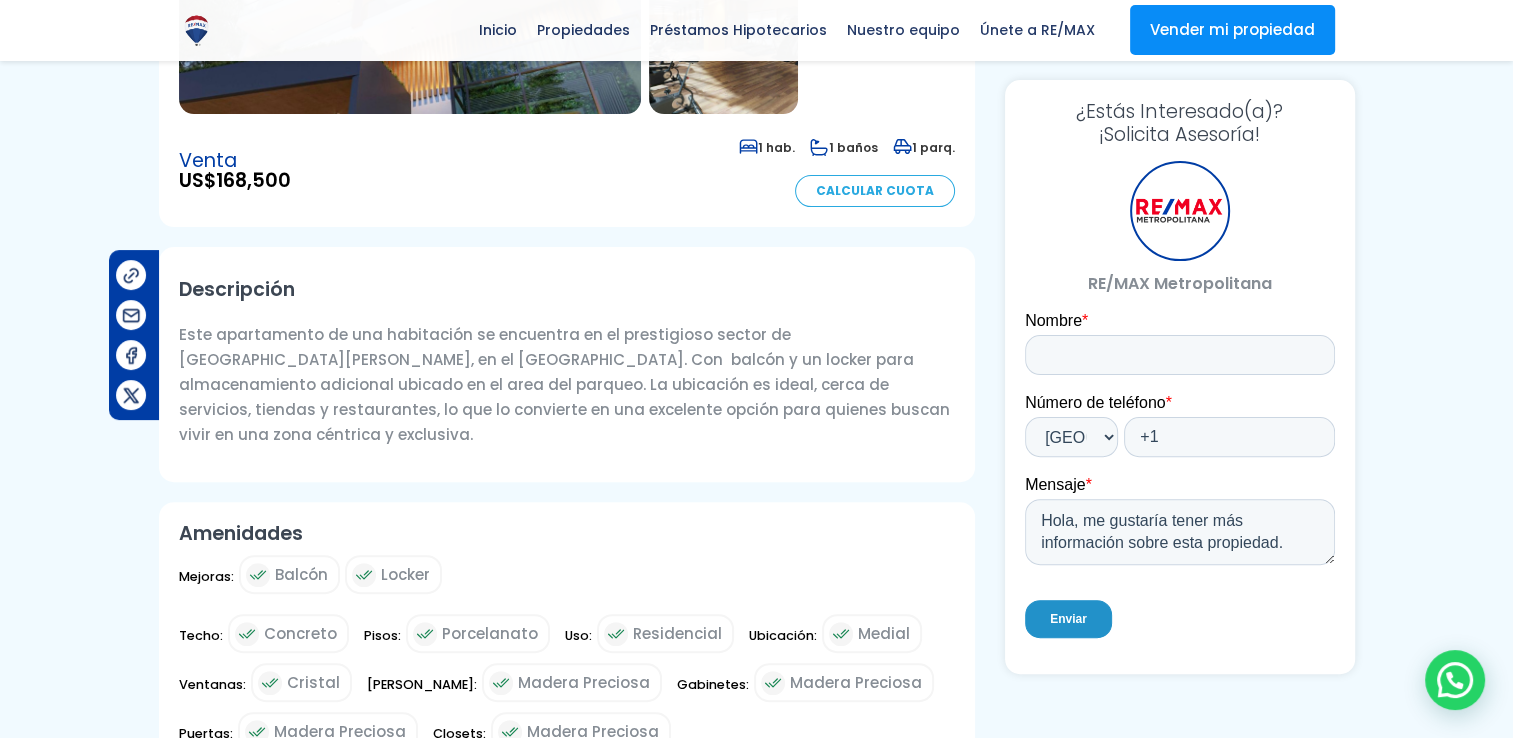 scroll, scrollTop: 300, scrollLeft: 0, axis: vertical 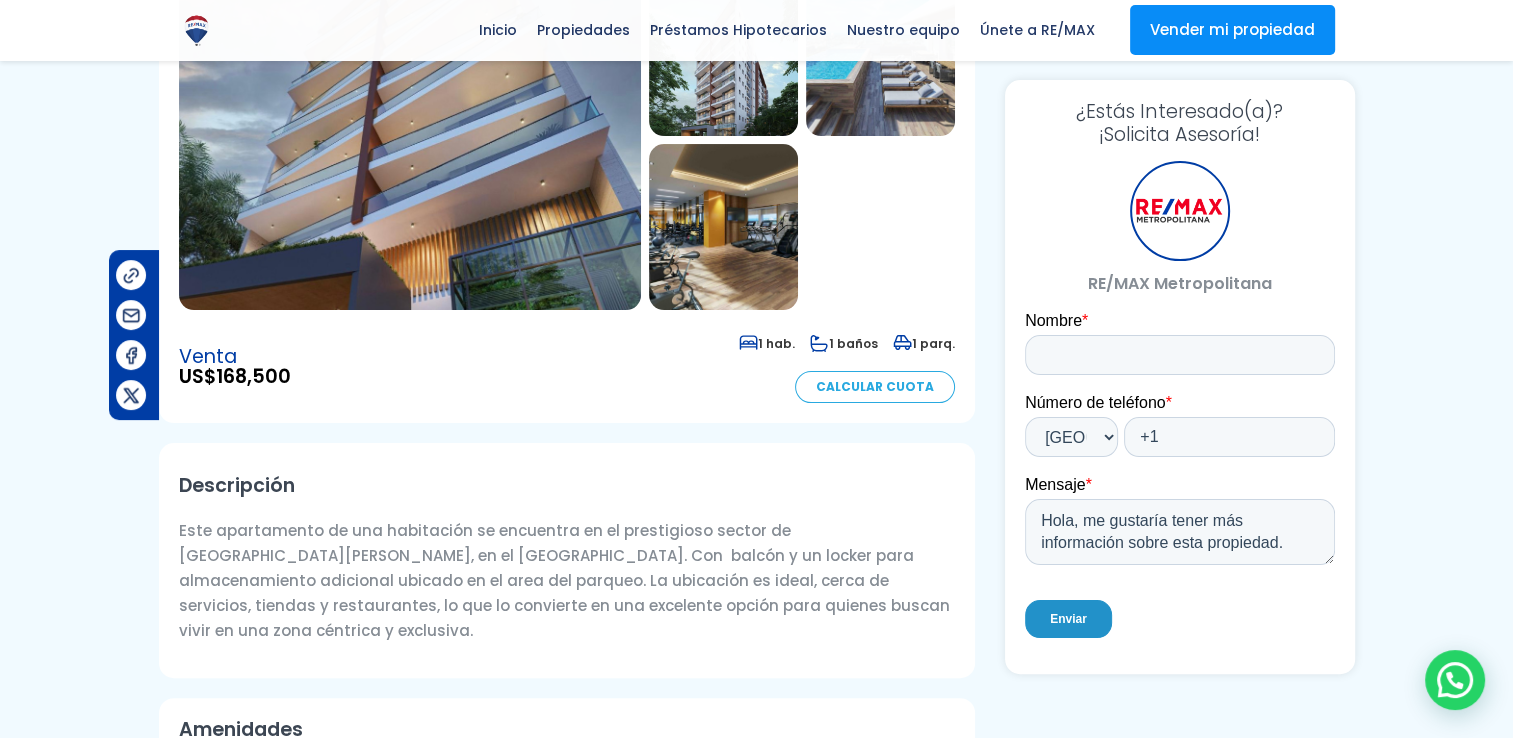 click on "Apartamento en La Julia
La Julia, Santo Domingo De Guzmán
Código de propiedad:
205293" at bounding box center [567, 653] 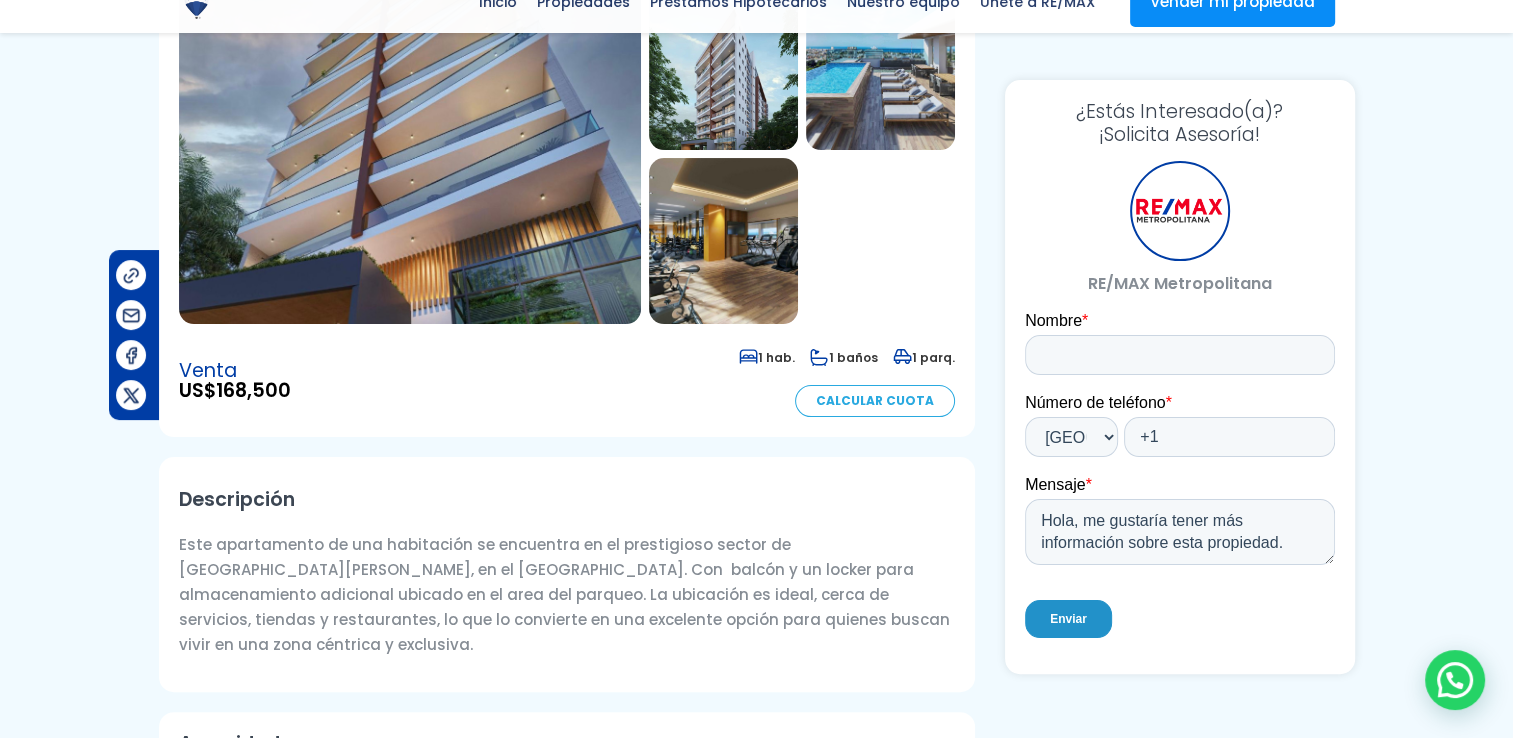 scroll, scrollTop: 300, scrollLeft: 0, axis: vertical 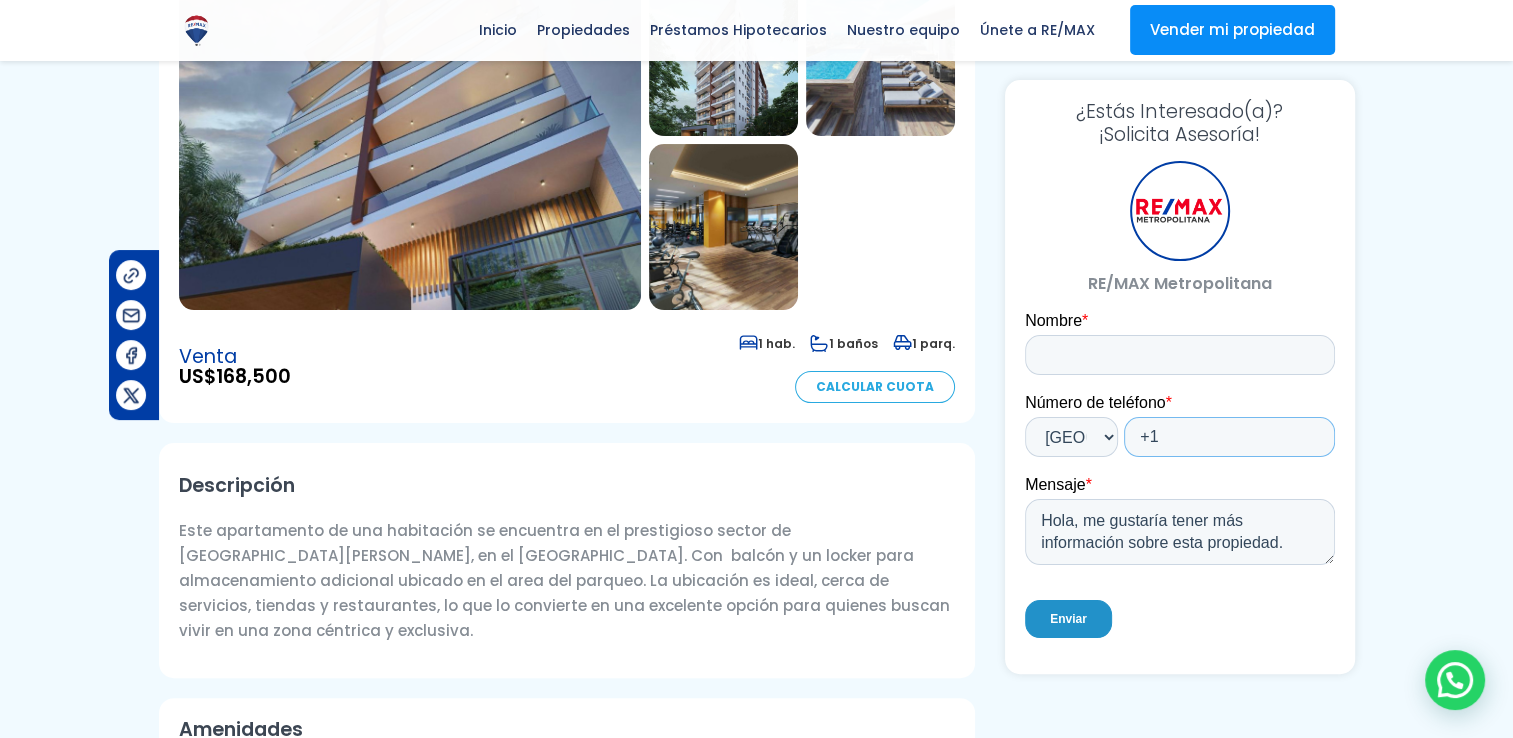 click on "+1" at bounding box center (1228, 437) 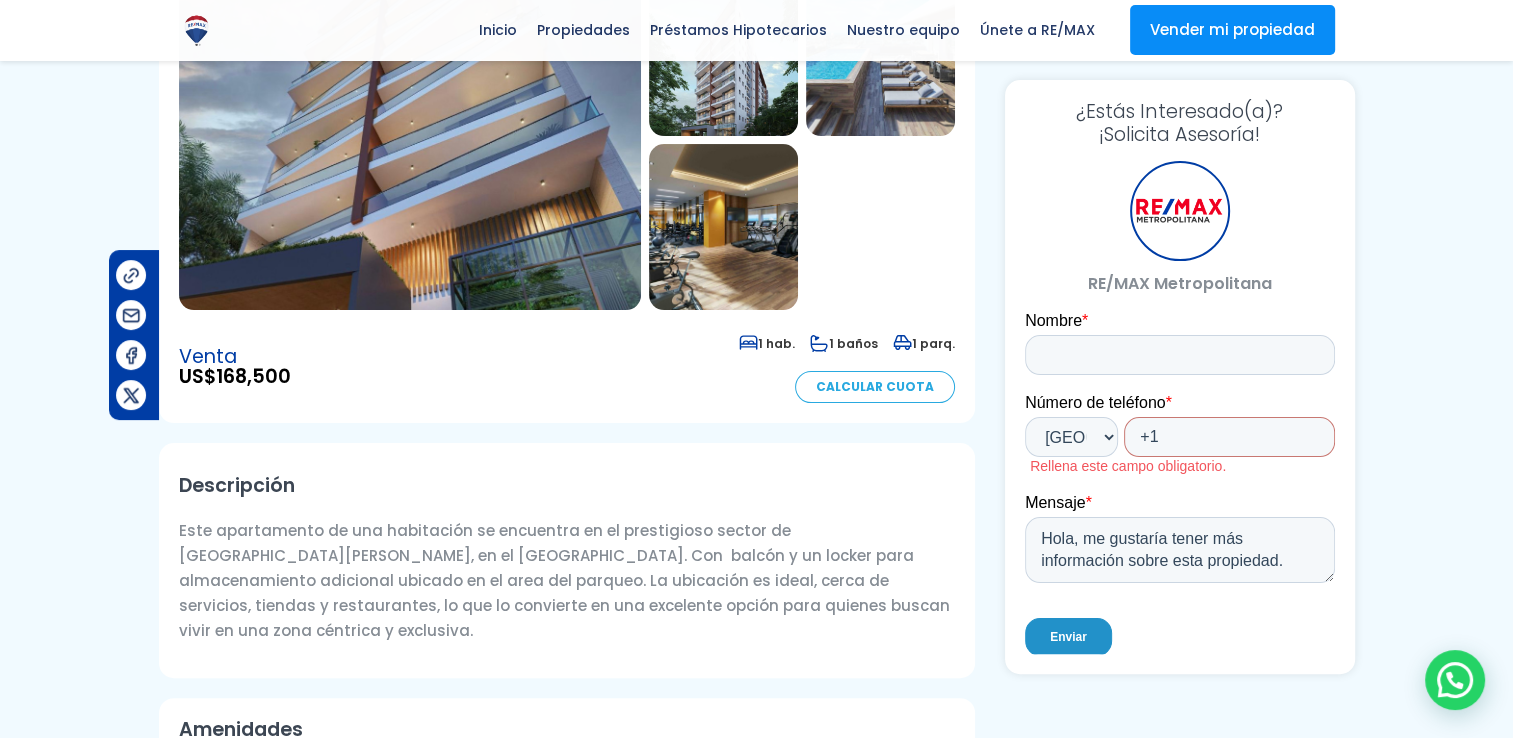 click on "Descripción" at bounding box center (567, 485) 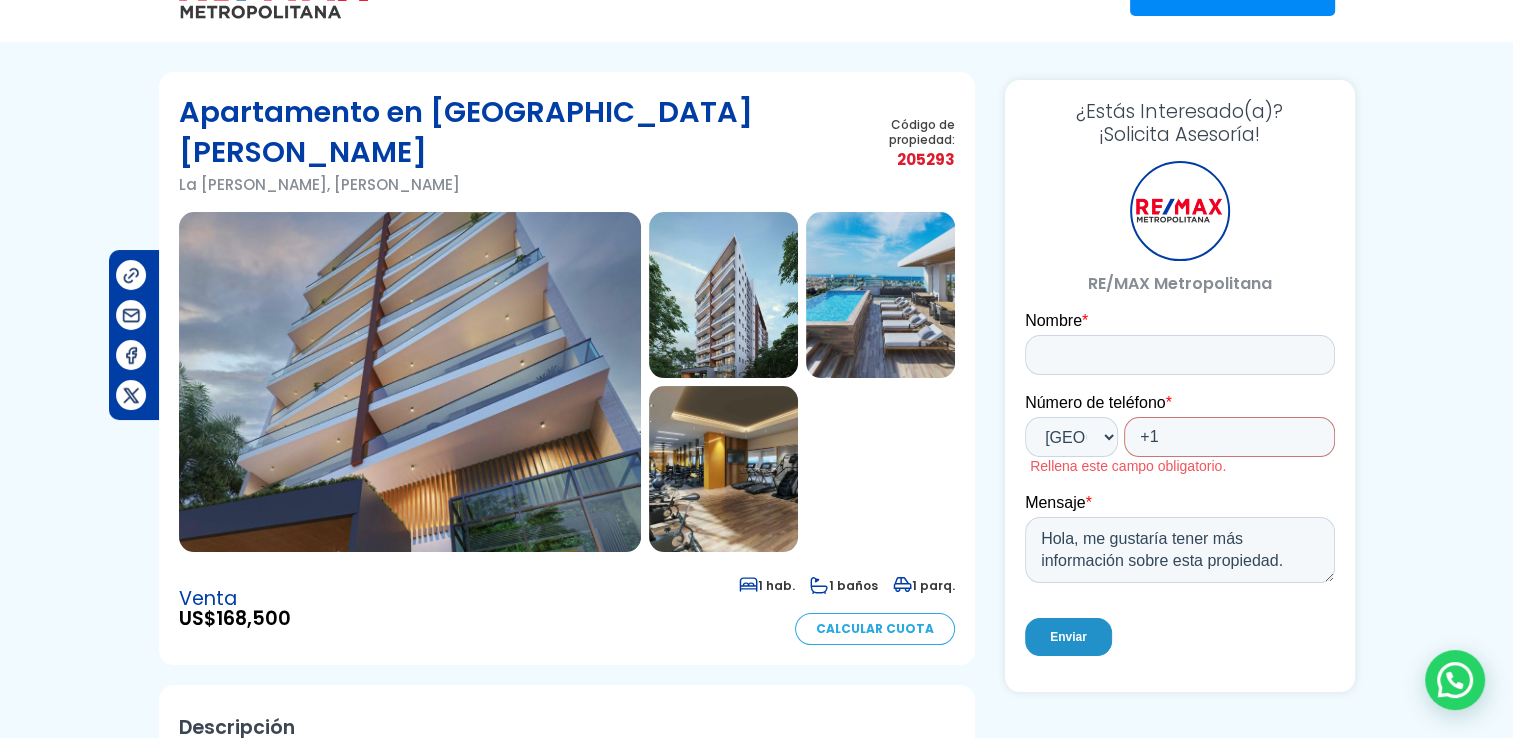 scroll, scrollTop: 0, scrollLeft: 0, axis: both 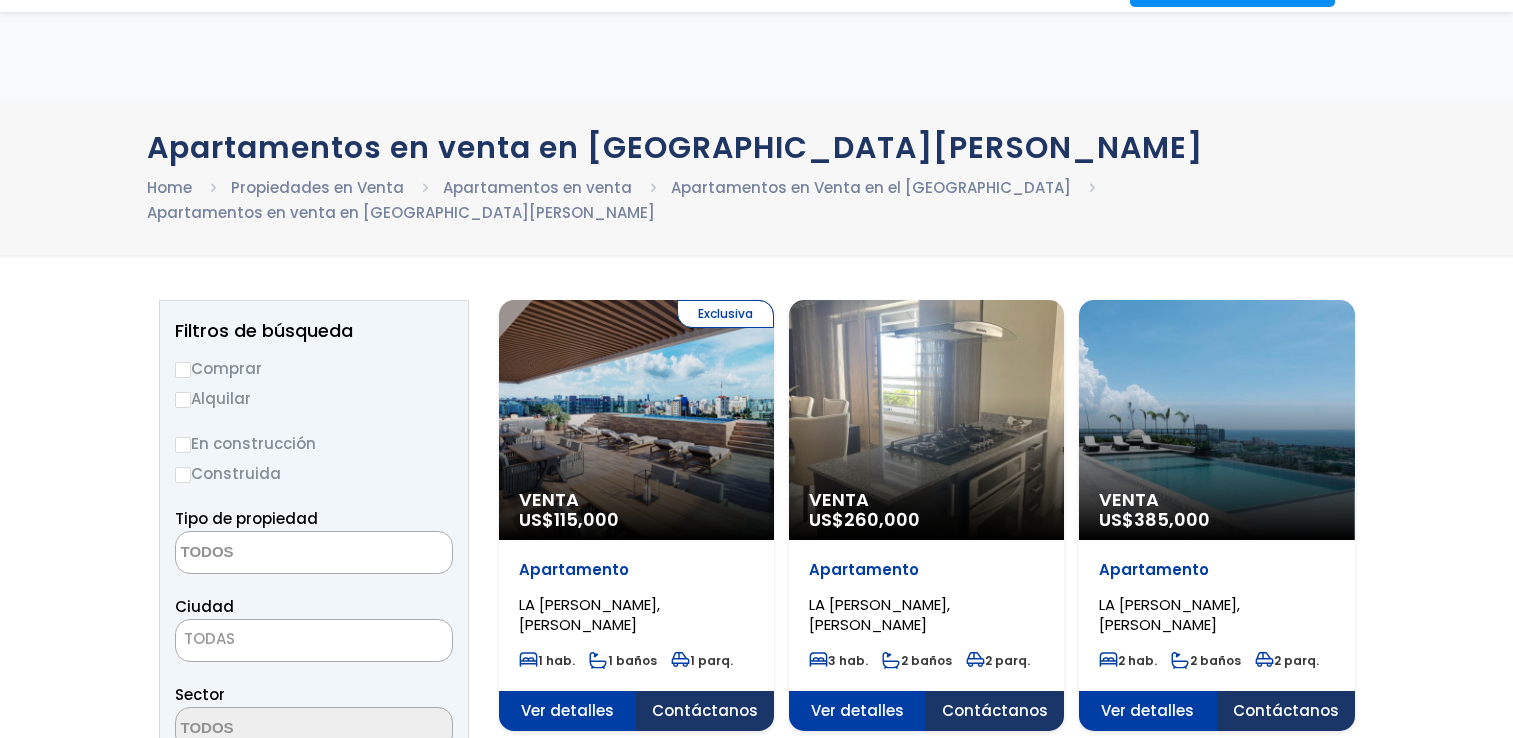 select 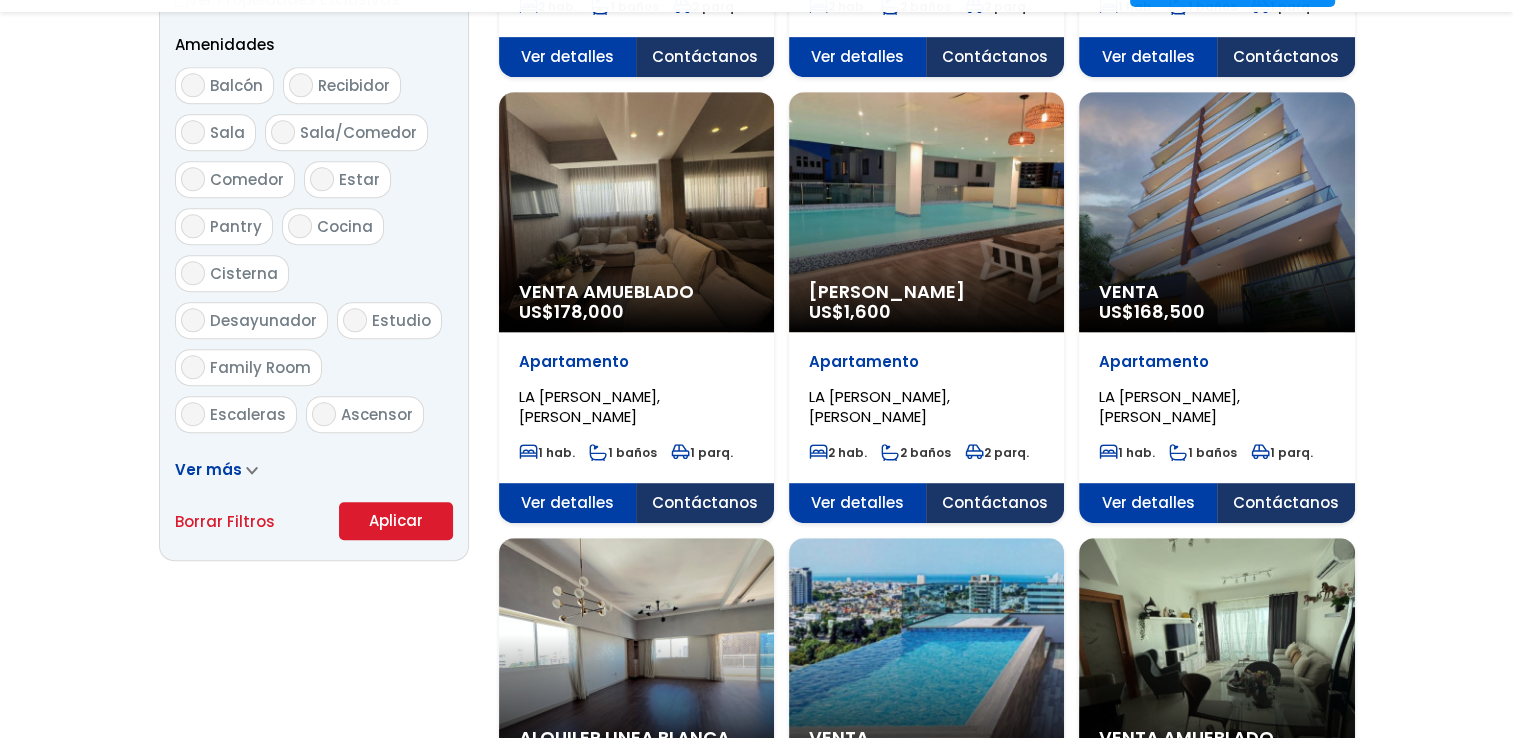 scroll, scrollTop: 0, scrollLeft: 0, axis: both 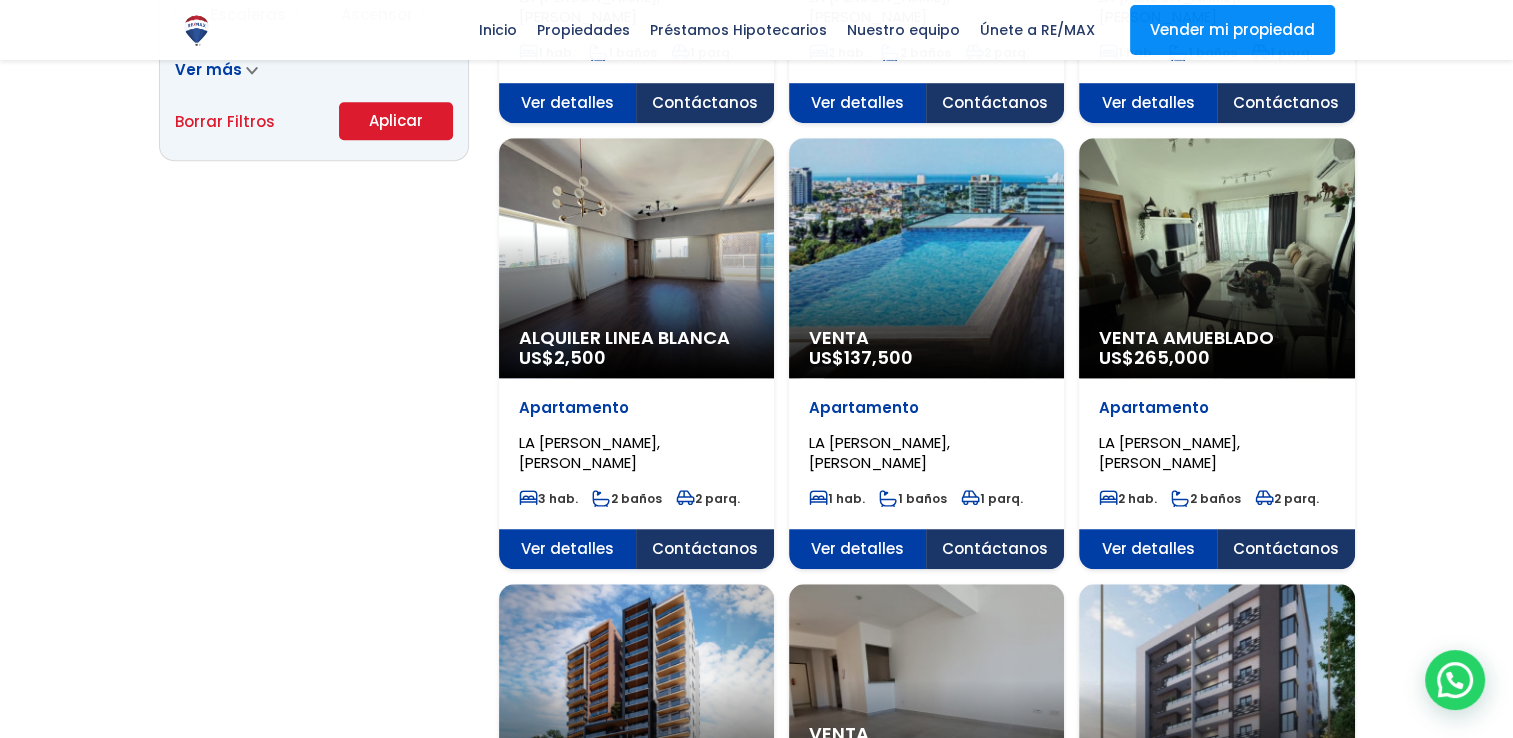 click on "Venta
US$  137,500" at bounding box center (636, -1080) 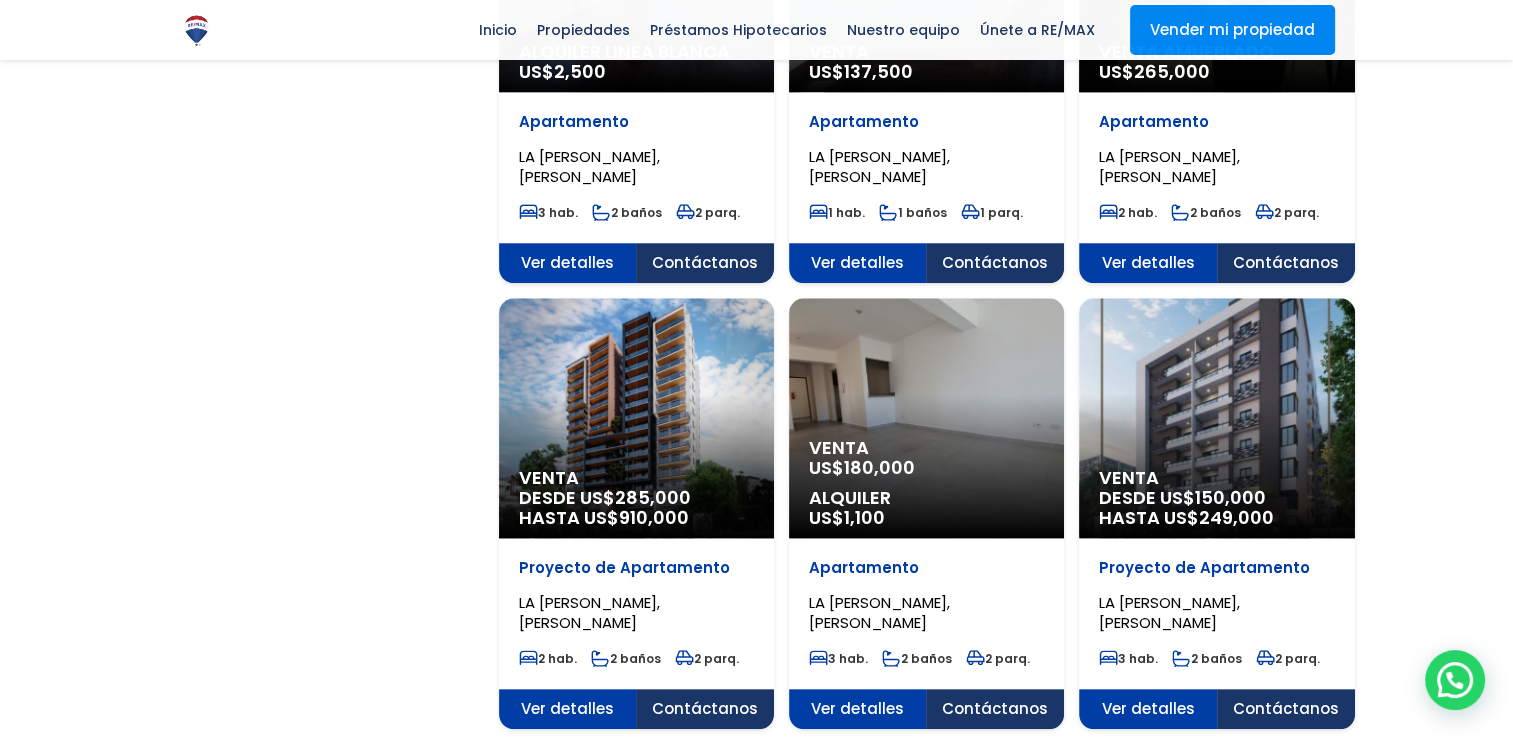 scroll, scrollTop: 1900, scrollLeft: 0, axis: vertical 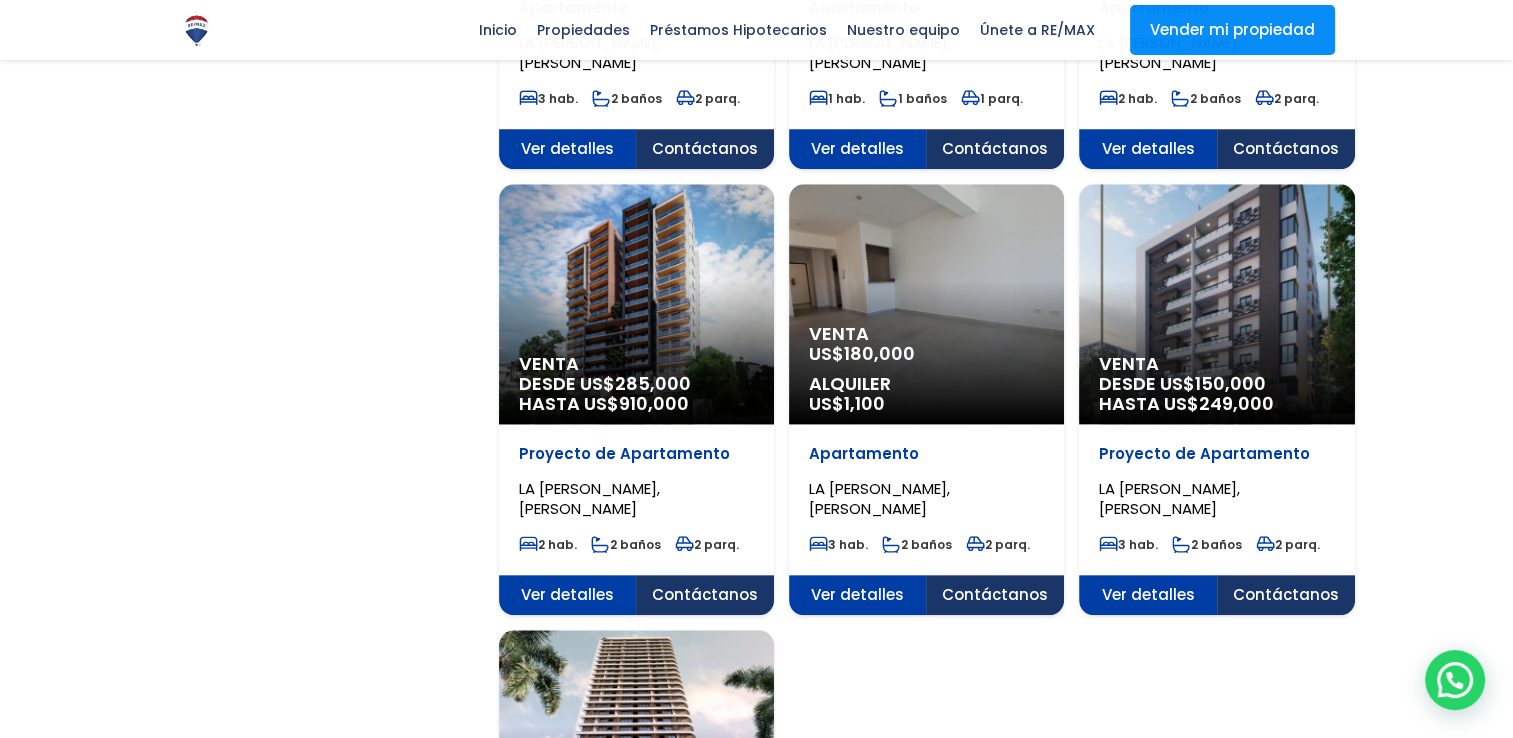 click on "150,000" at bounding box center (653, 383) 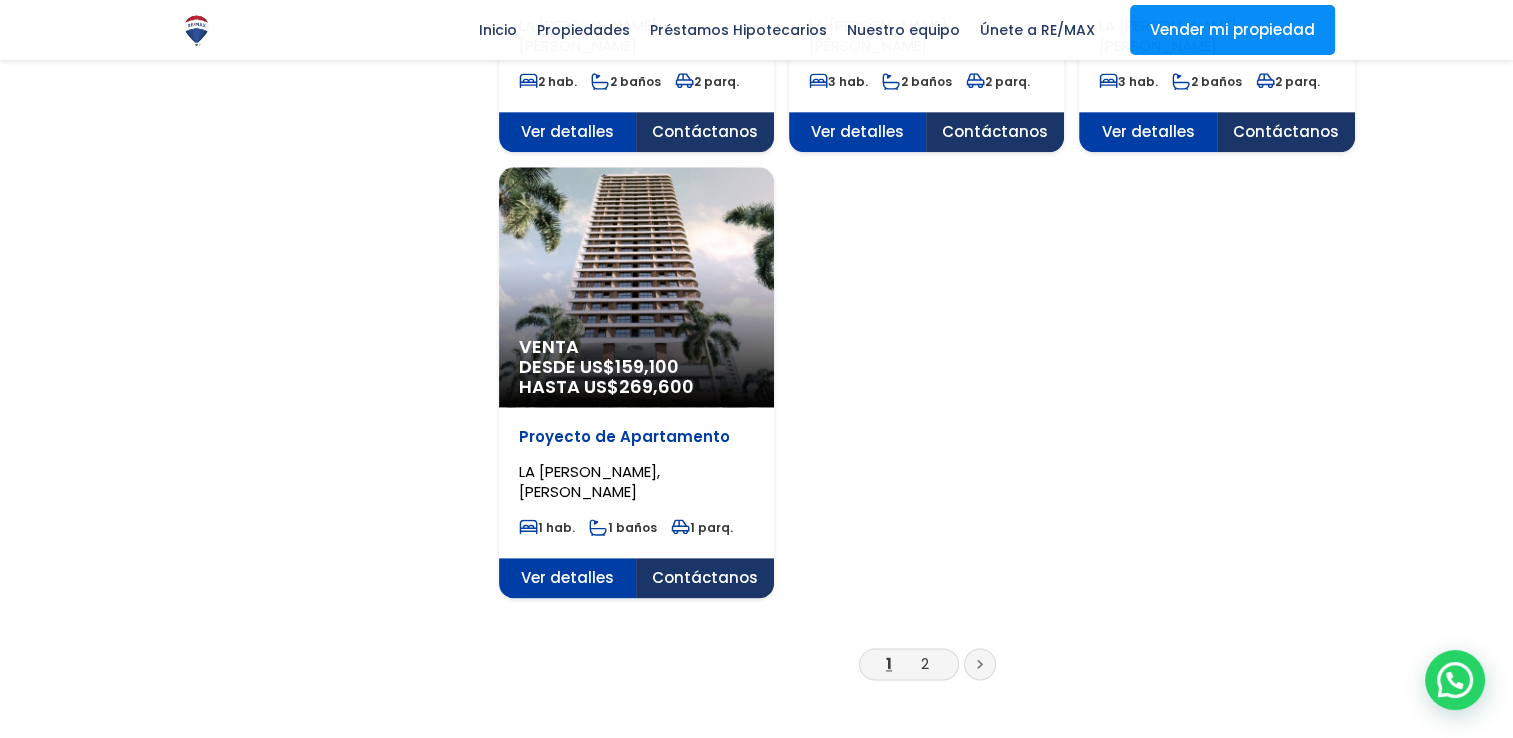 scroll, scrollTop: 2400, scrollLeft: 0, axis: vertical 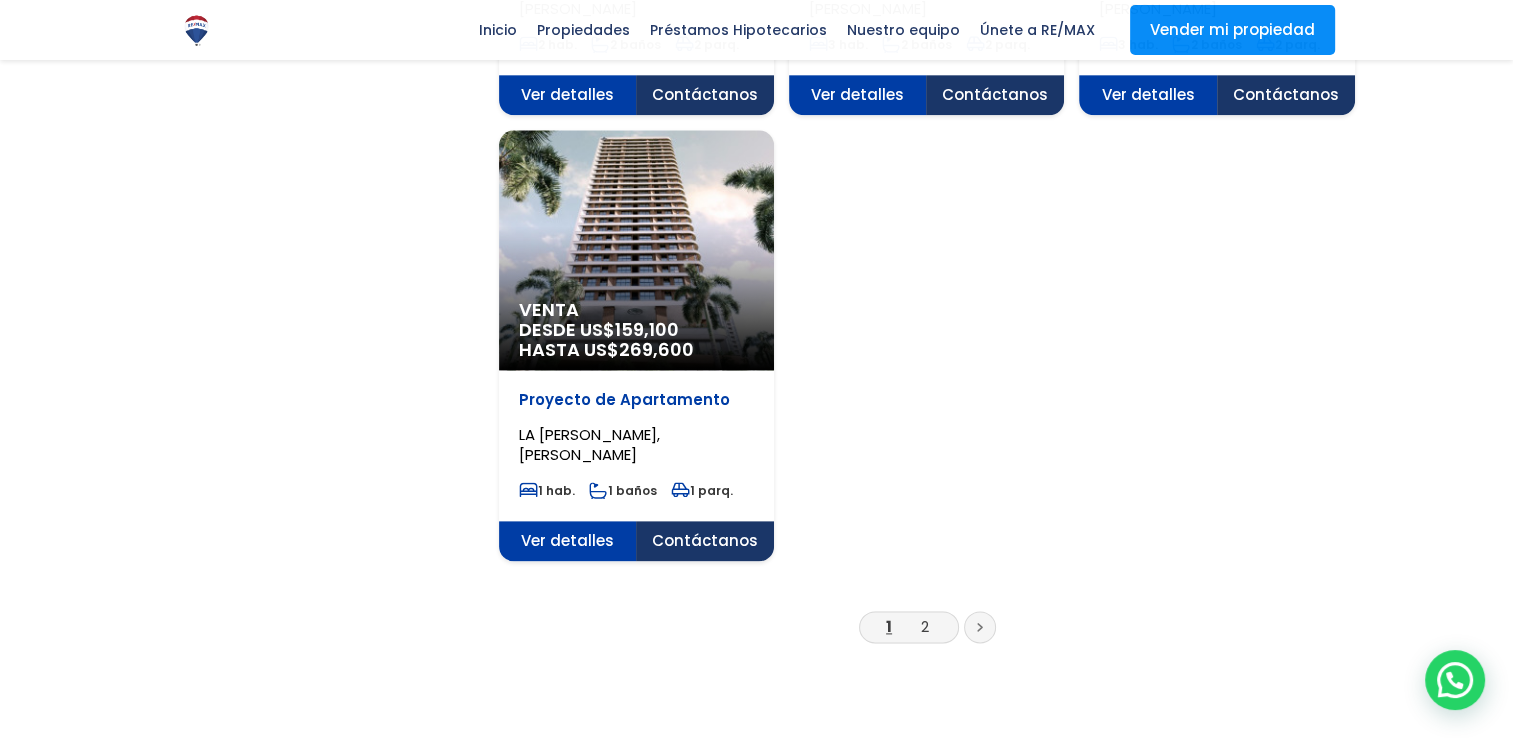 click on "159,100" at bounding box center (653, -117) 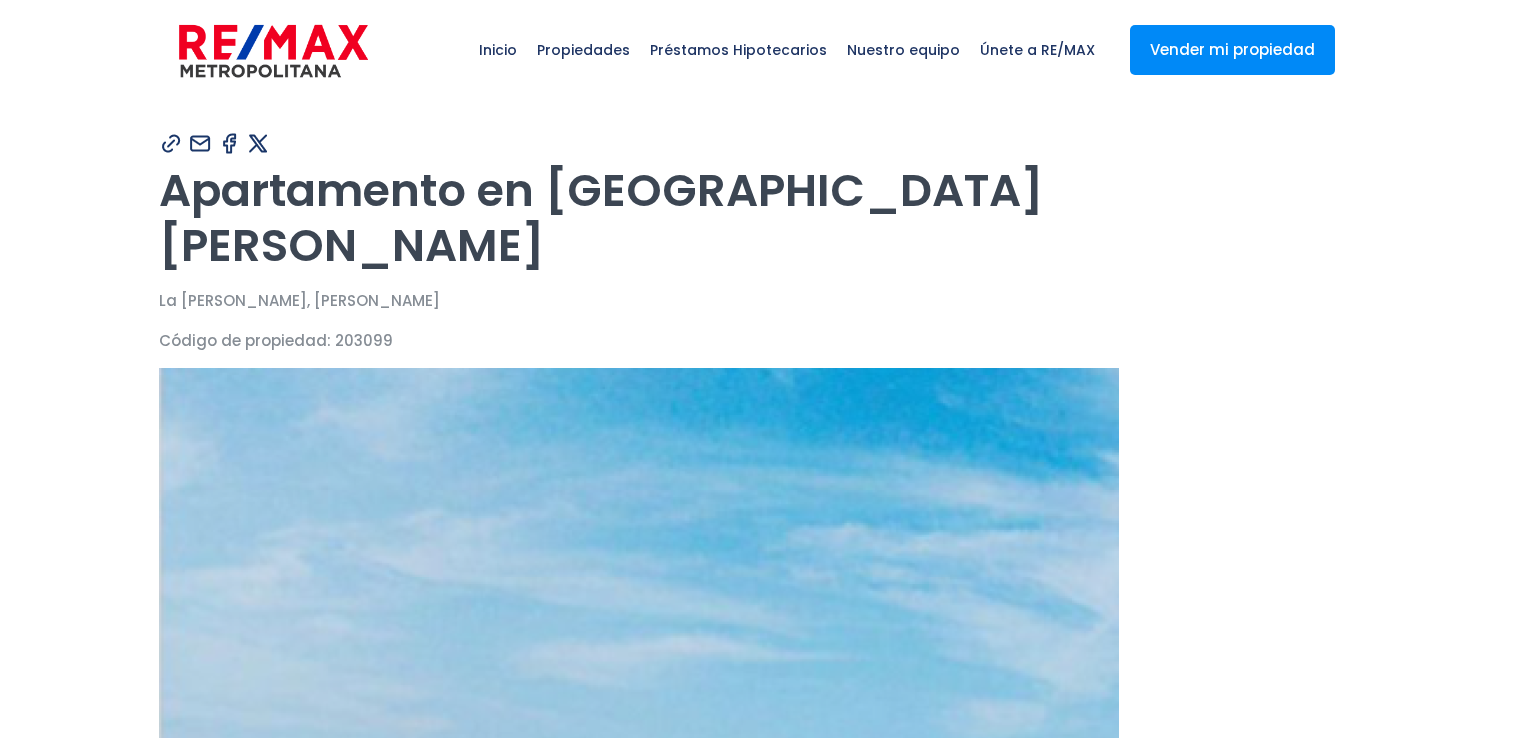scroll, scrollTop: 0, scrollLeft: 0, axis: both 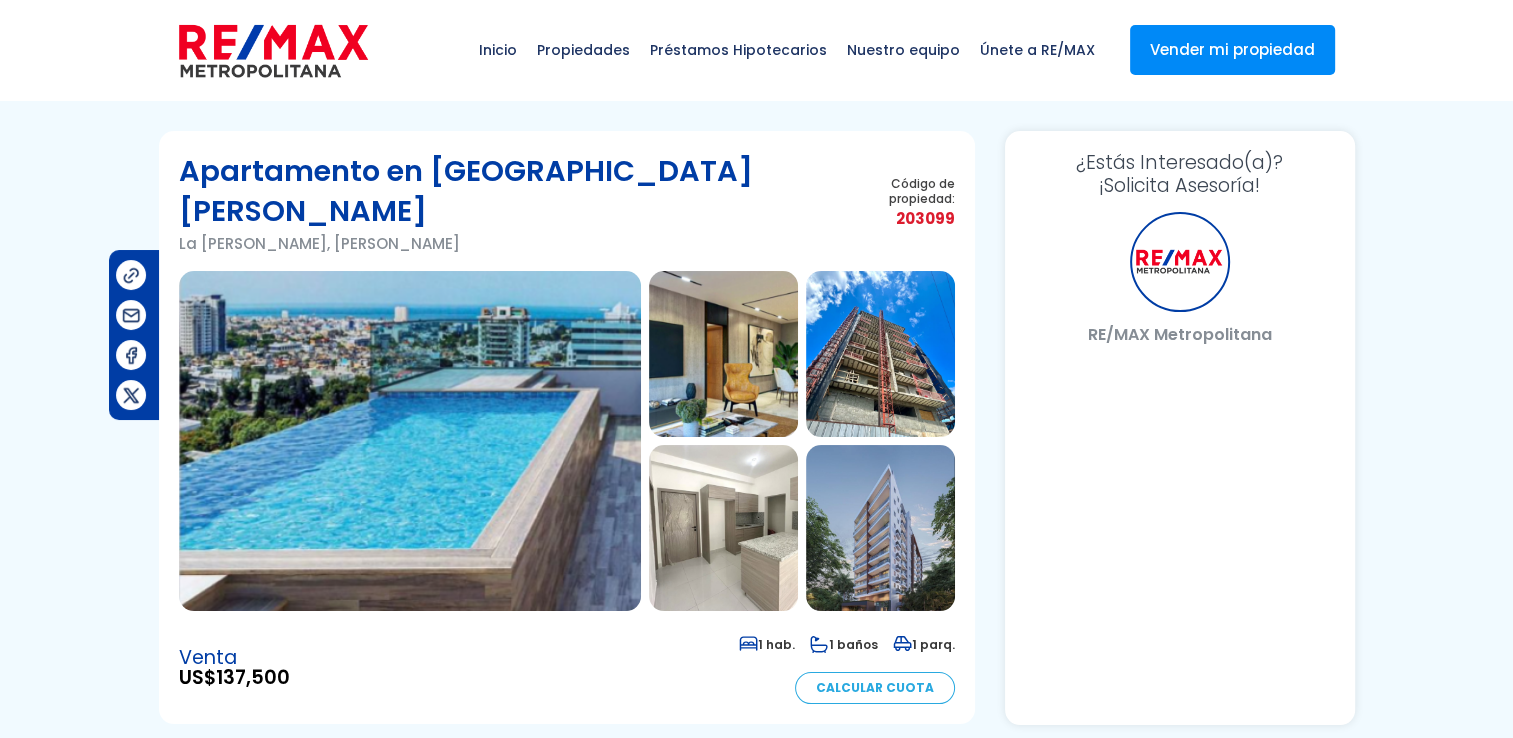 select on "DO" 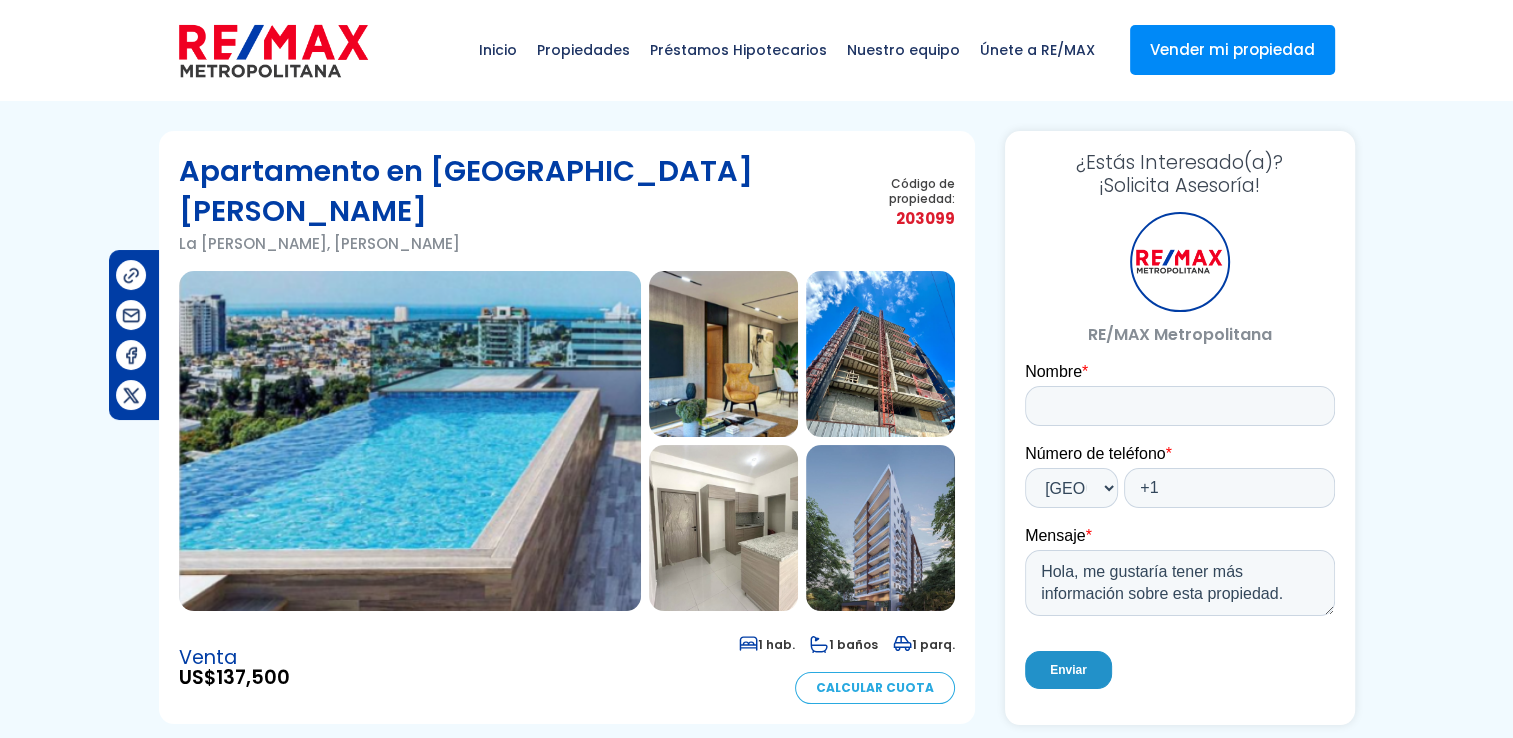 scroll, scrollTop: 0, scrollLeft: 0, axis: both 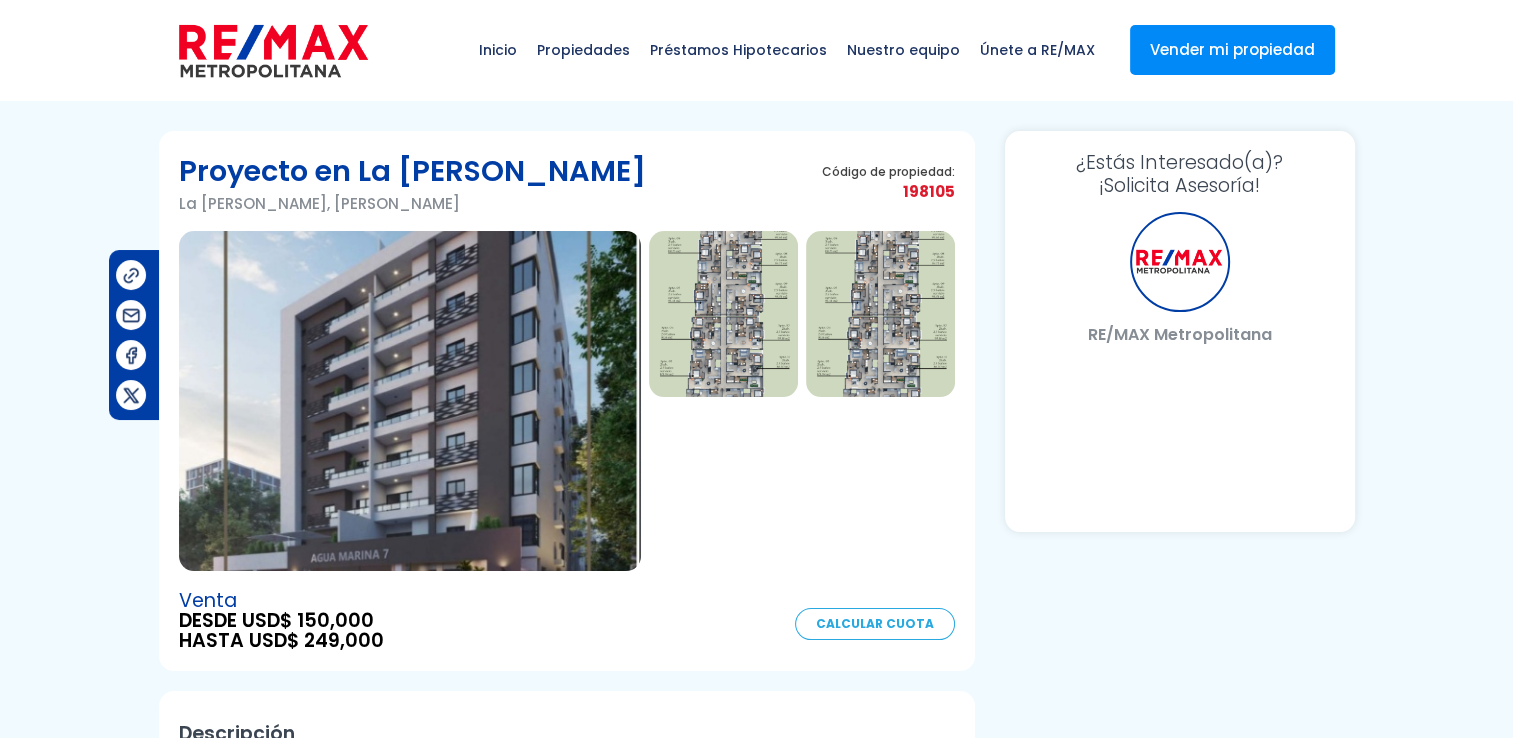 select on "DO" 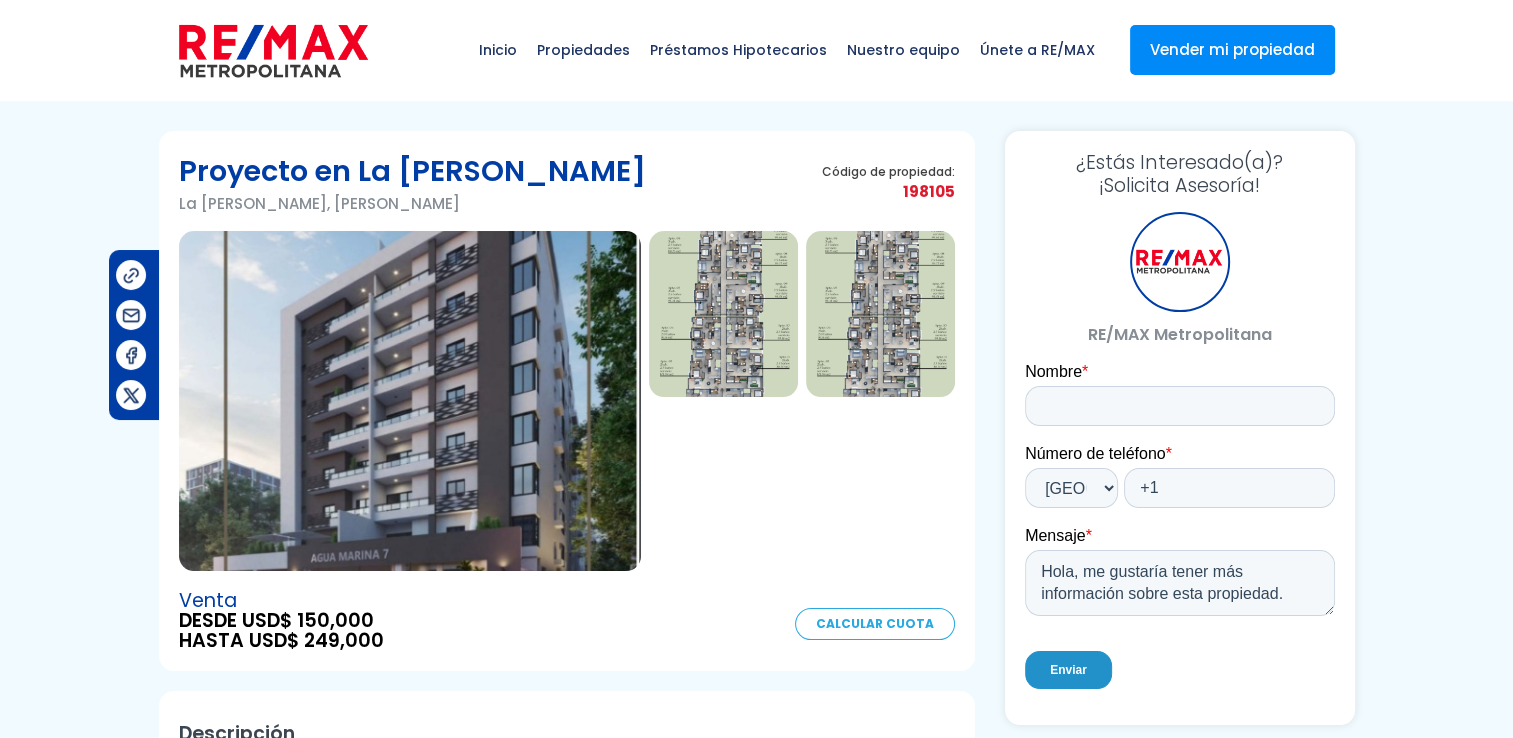 scroll, scrollTop: 0, scrollLeft: 0, axis: both 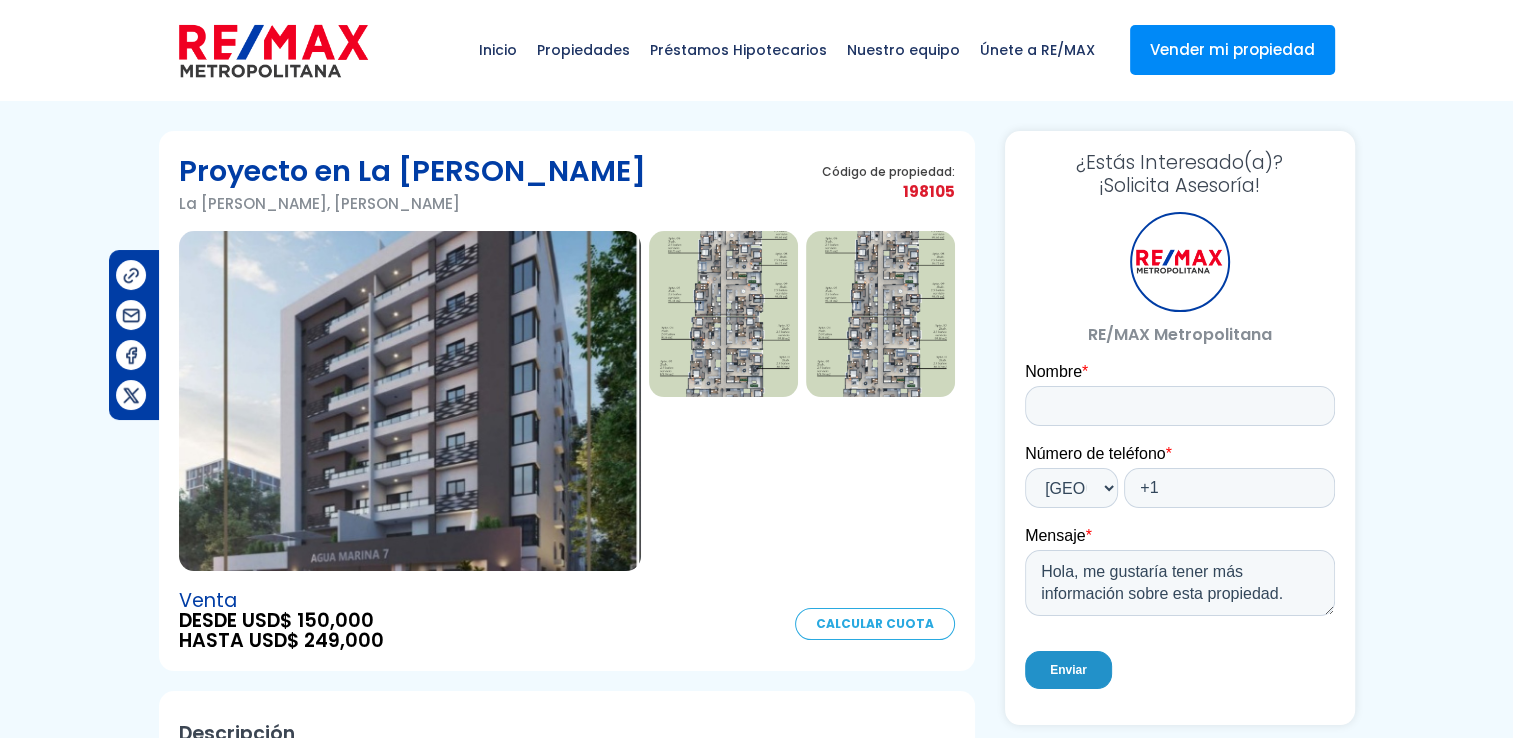 click at bounding box center (723, 314) 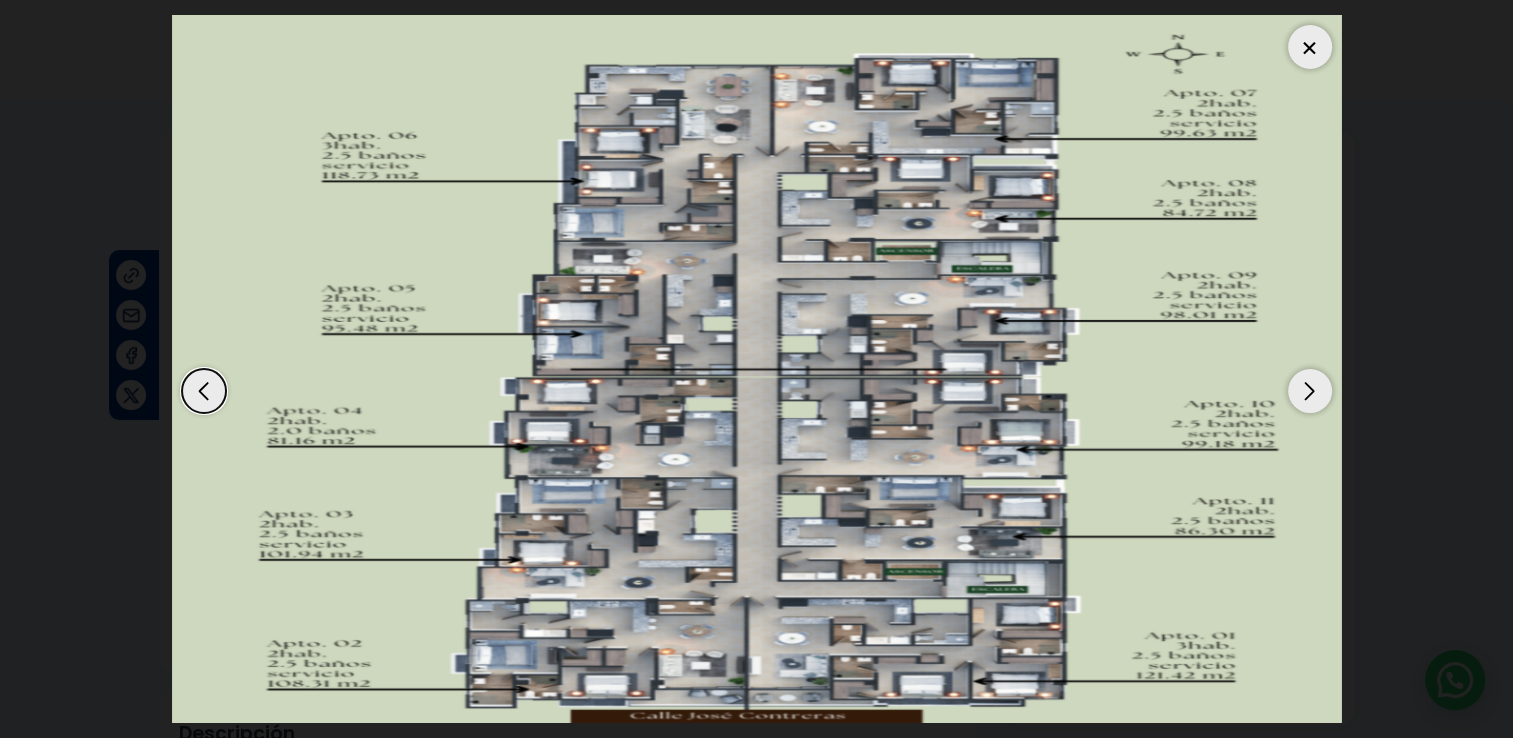 click at bounding box center [757, 369] 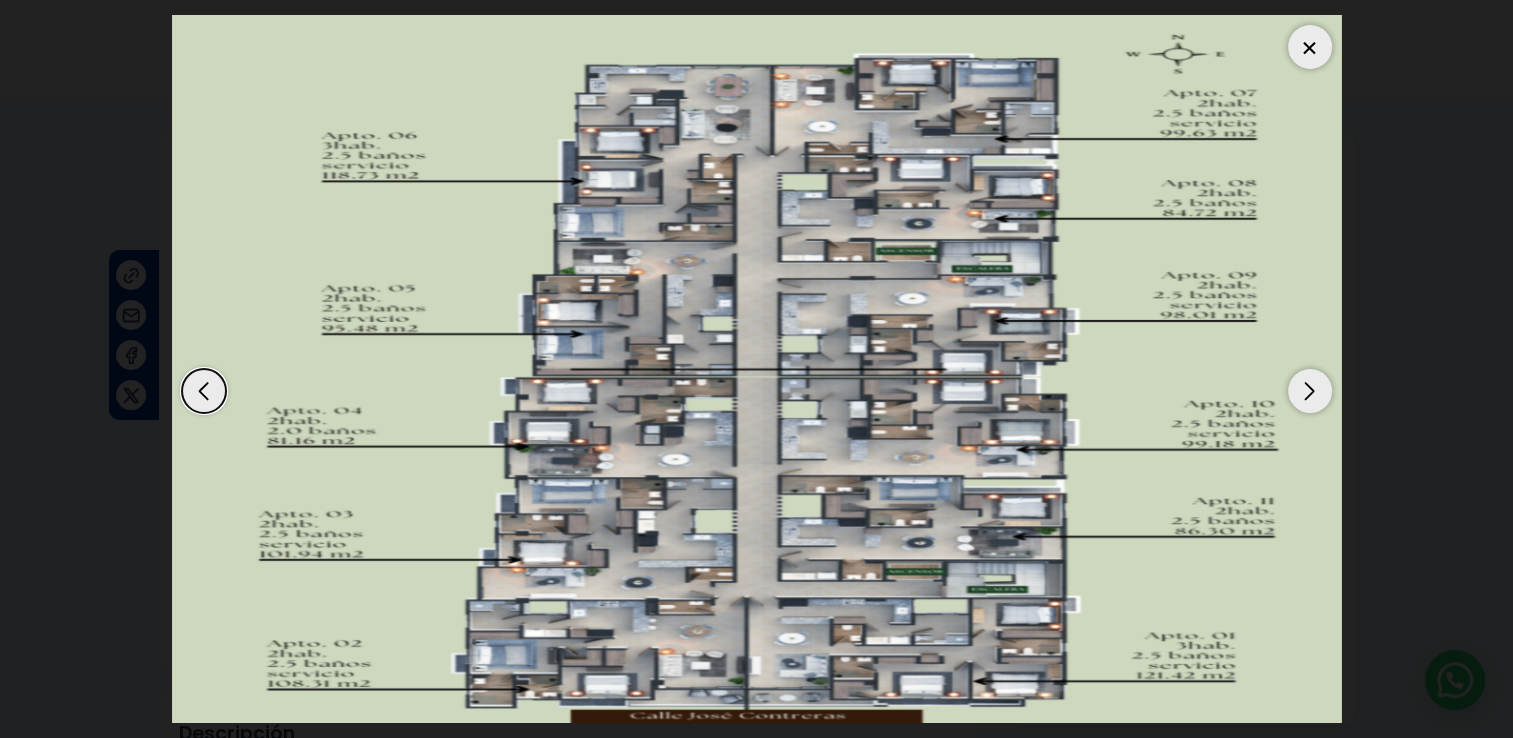 click at bounding box center (1310, 47) 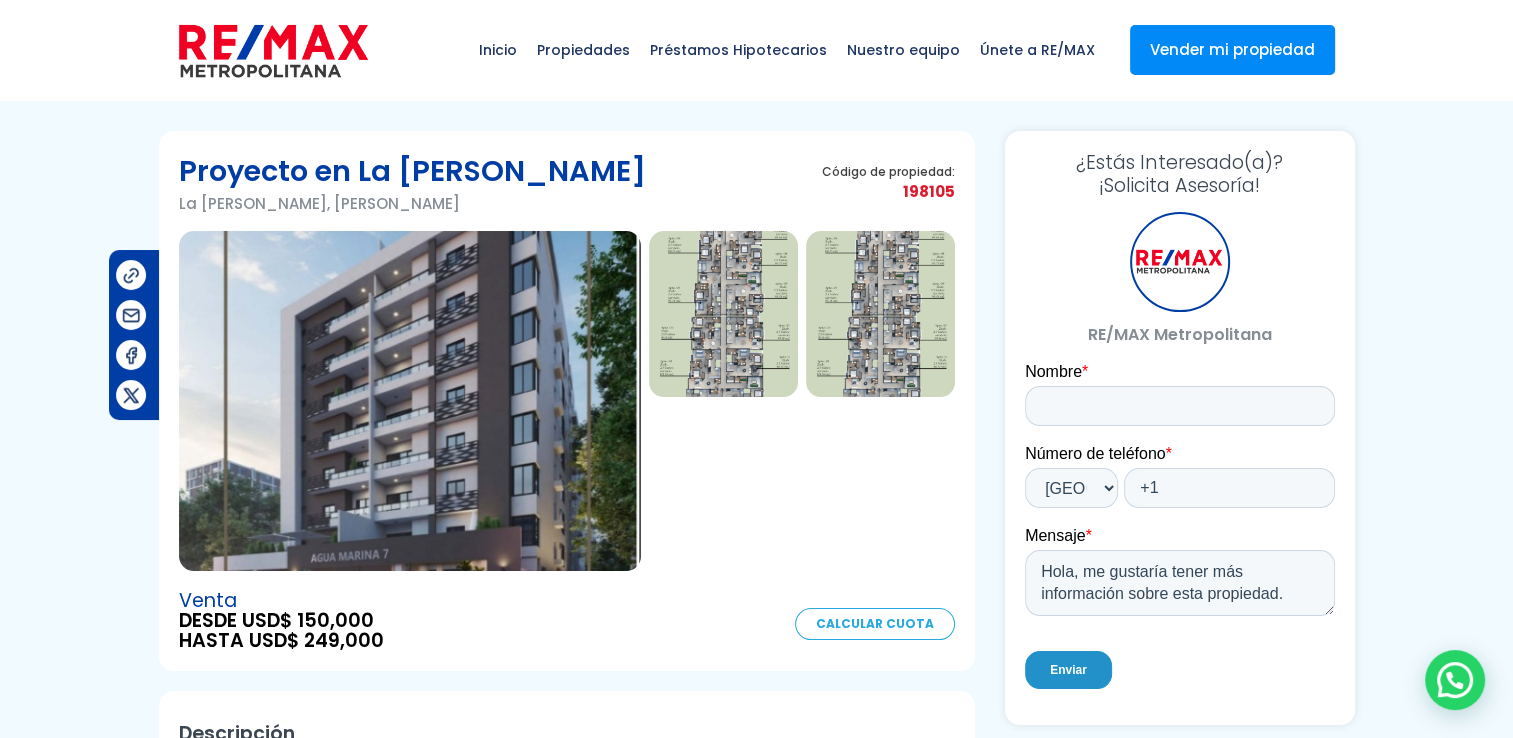click at bounding box center (880, 314) 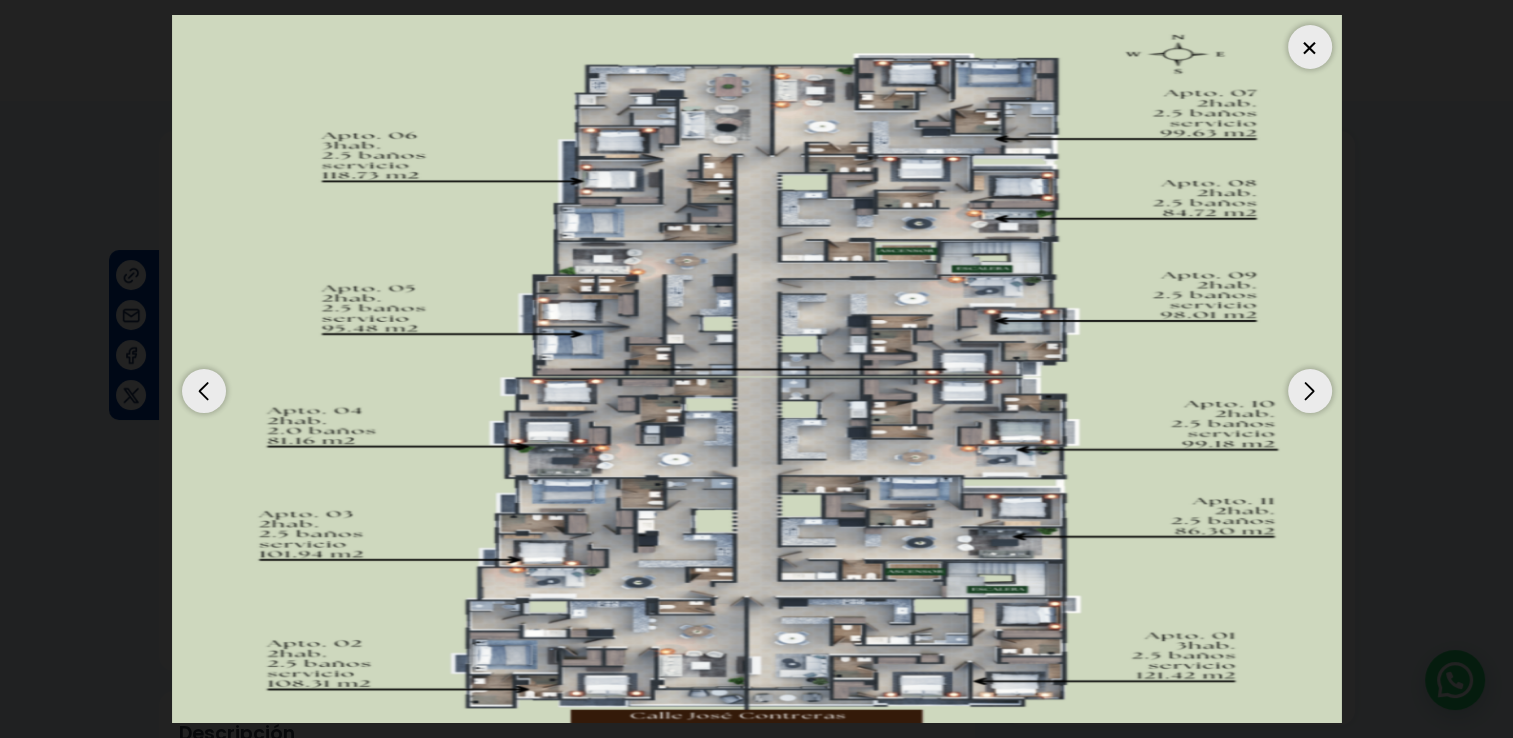 click at bounding box center [1310, 47] 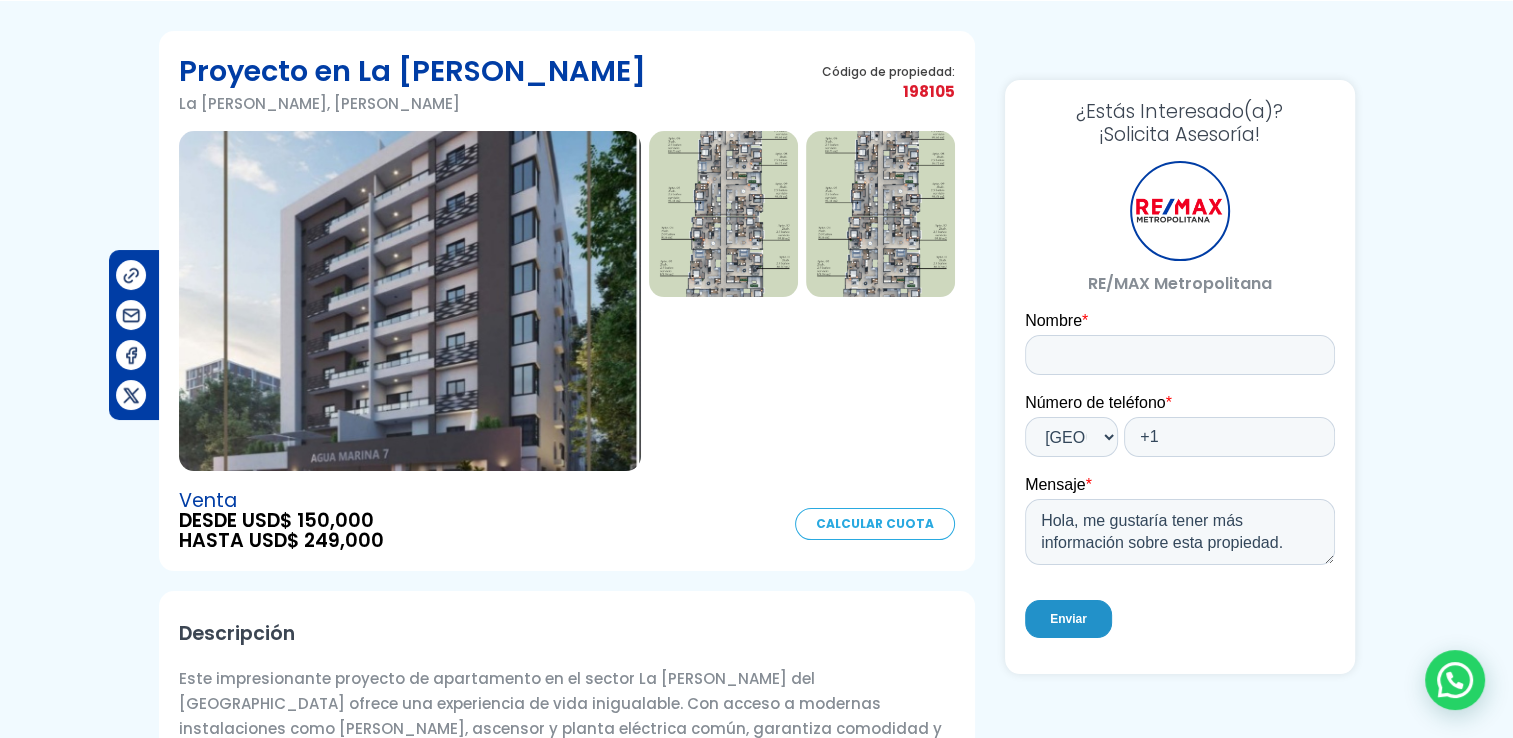 scroll, scrollTop: 300, scrollLeft: 0, axis: vertical 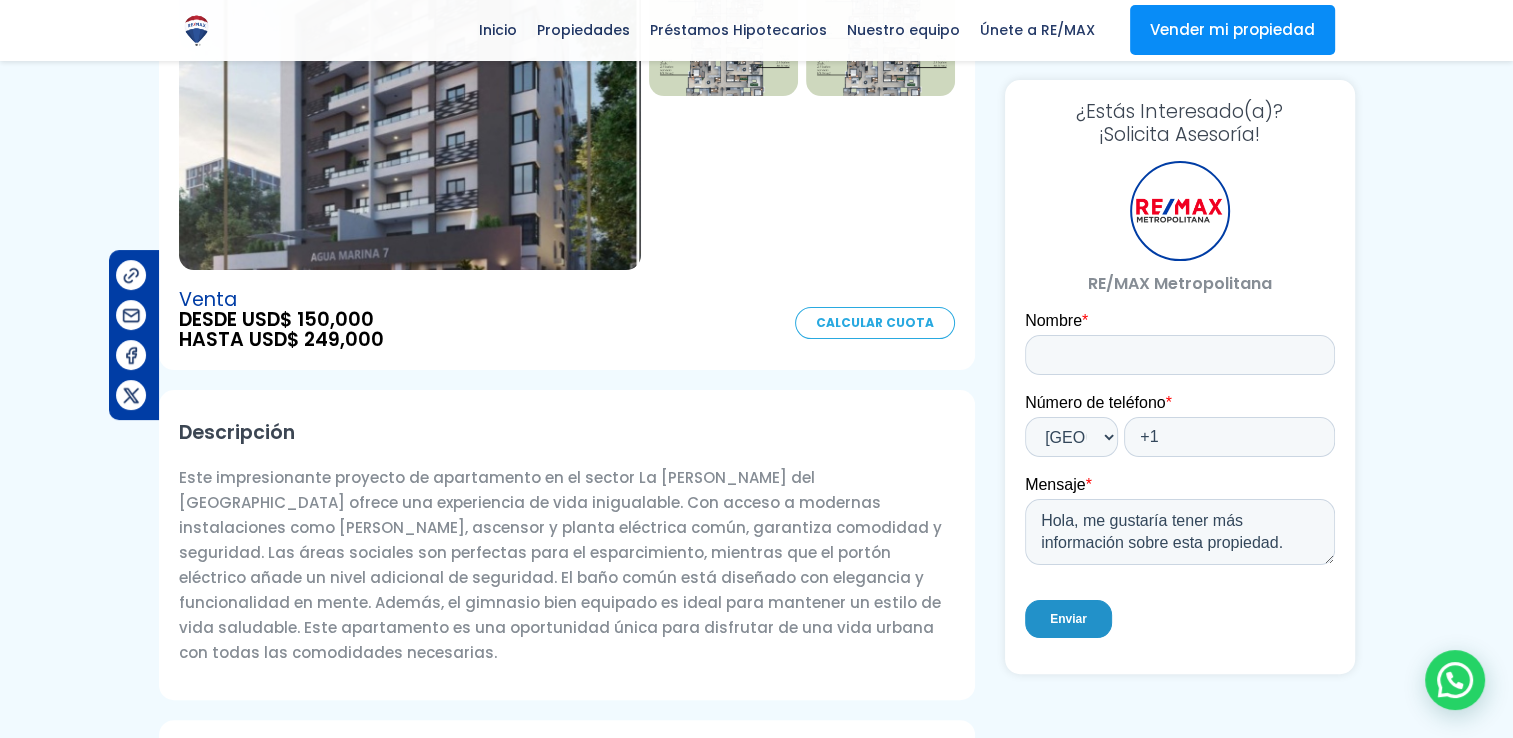 click at bounding box center [410, 100] 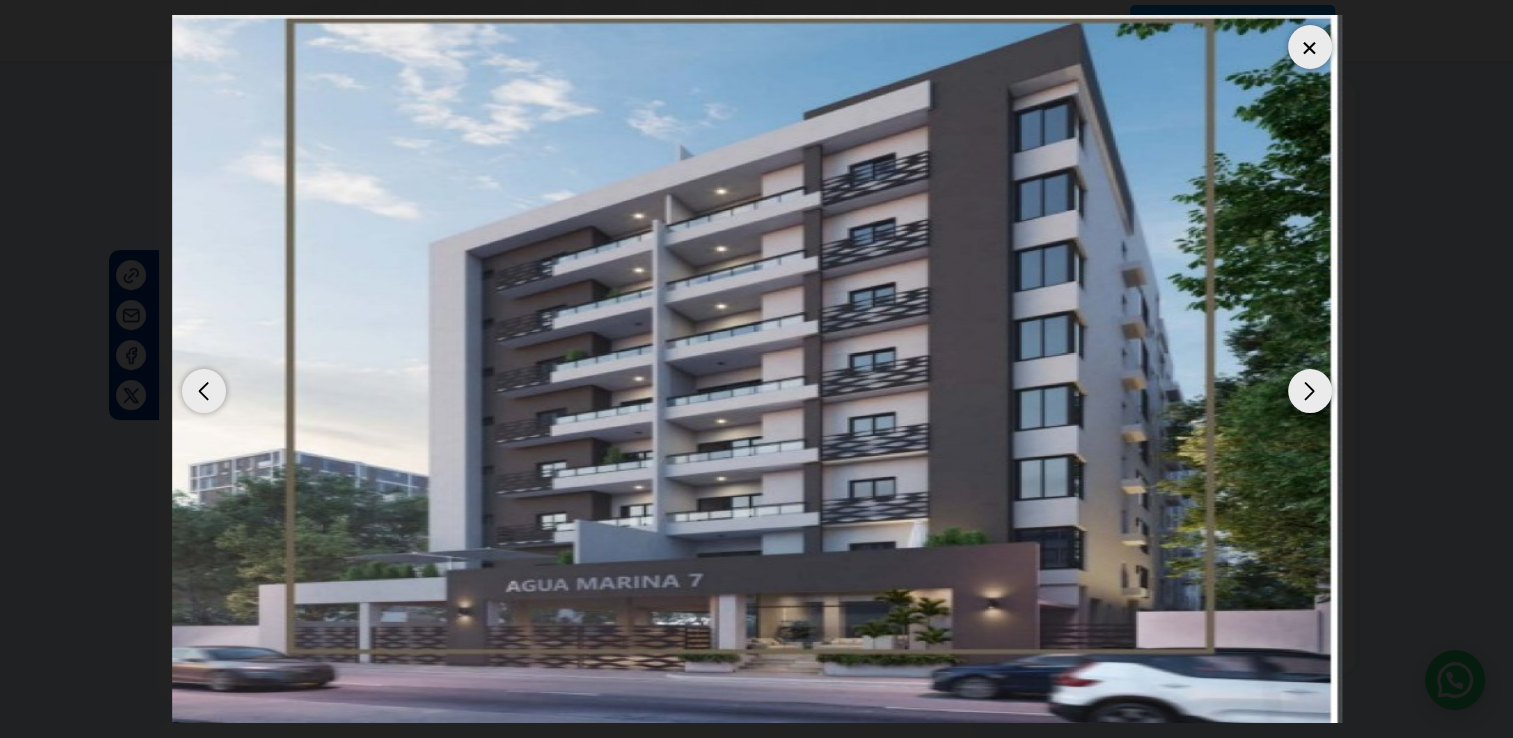 click at bounding box center (1310, 391) 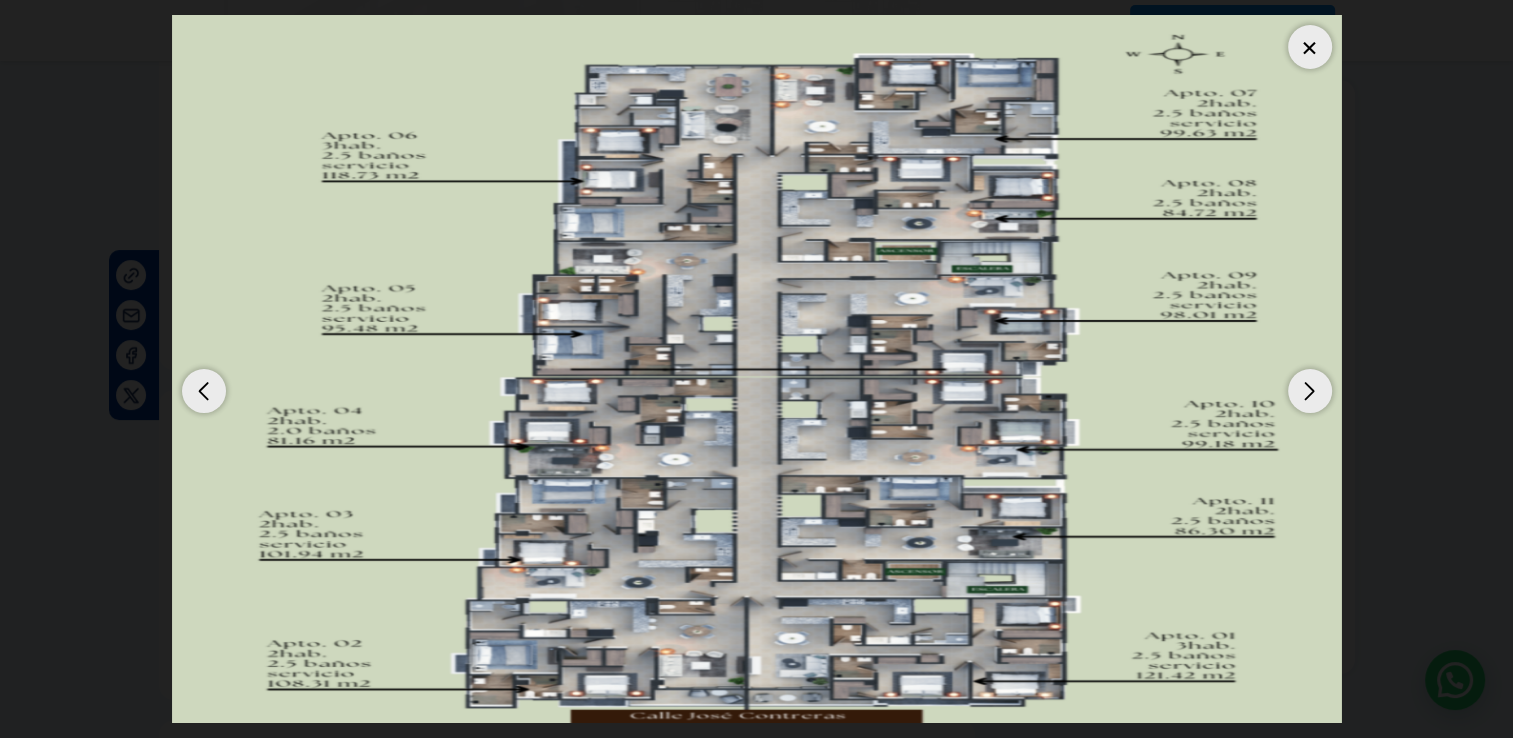 click at bounding box center [1310, 391] 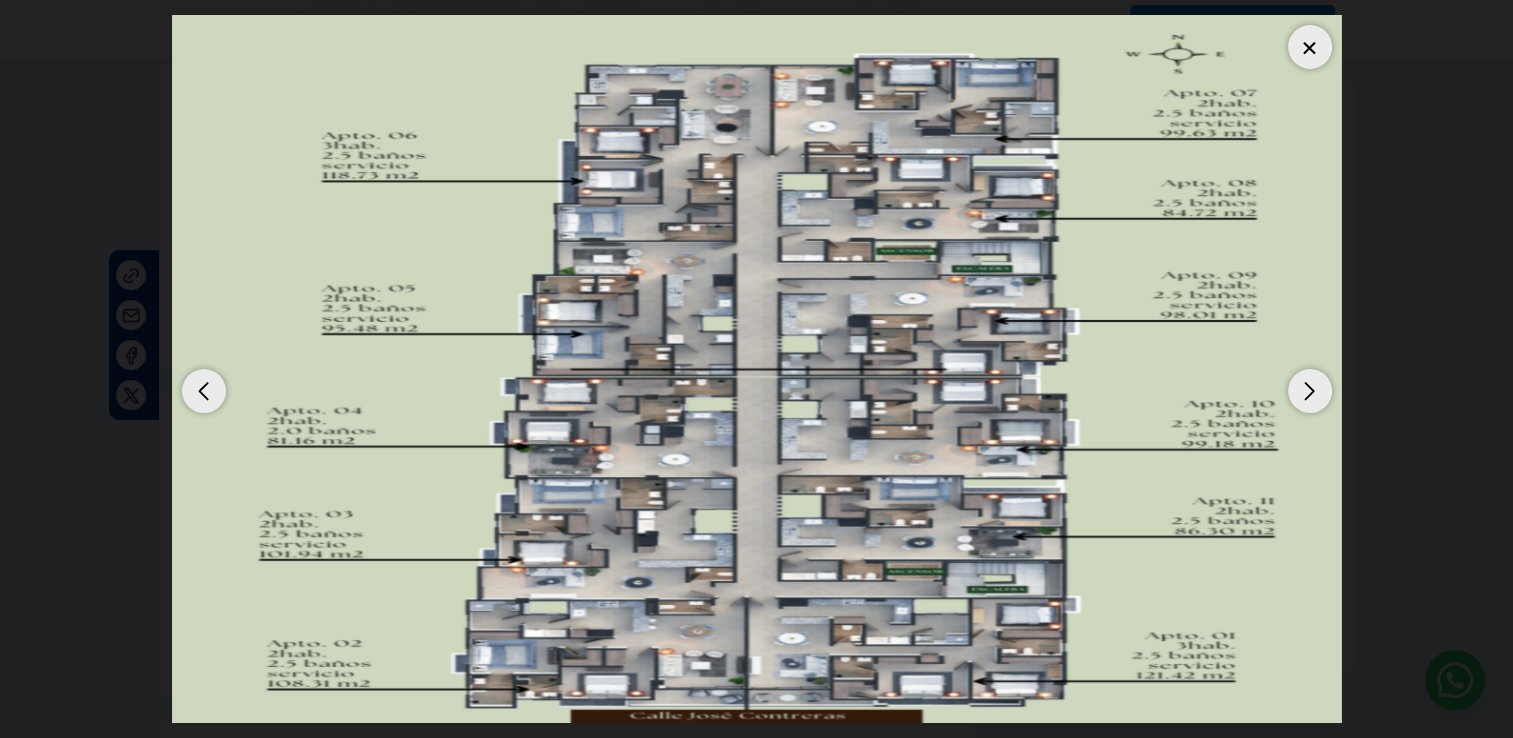 drag, startPoint x: 1308, startPoint y: 46, endPoint x: 1287, endPoint y: 58, distance: 24.186773 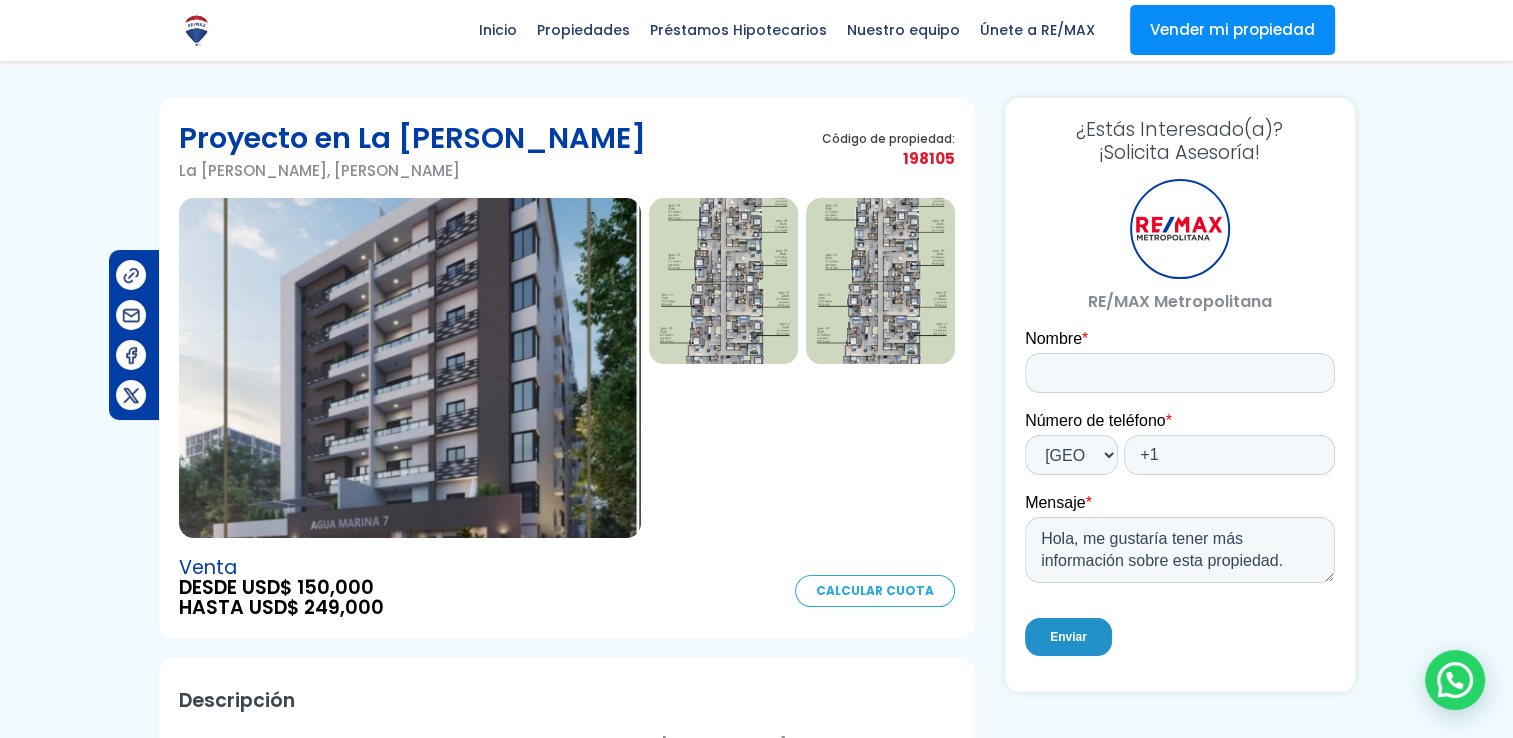 scroll, scrollTop: 0, scrollLeft: 0, axis: both 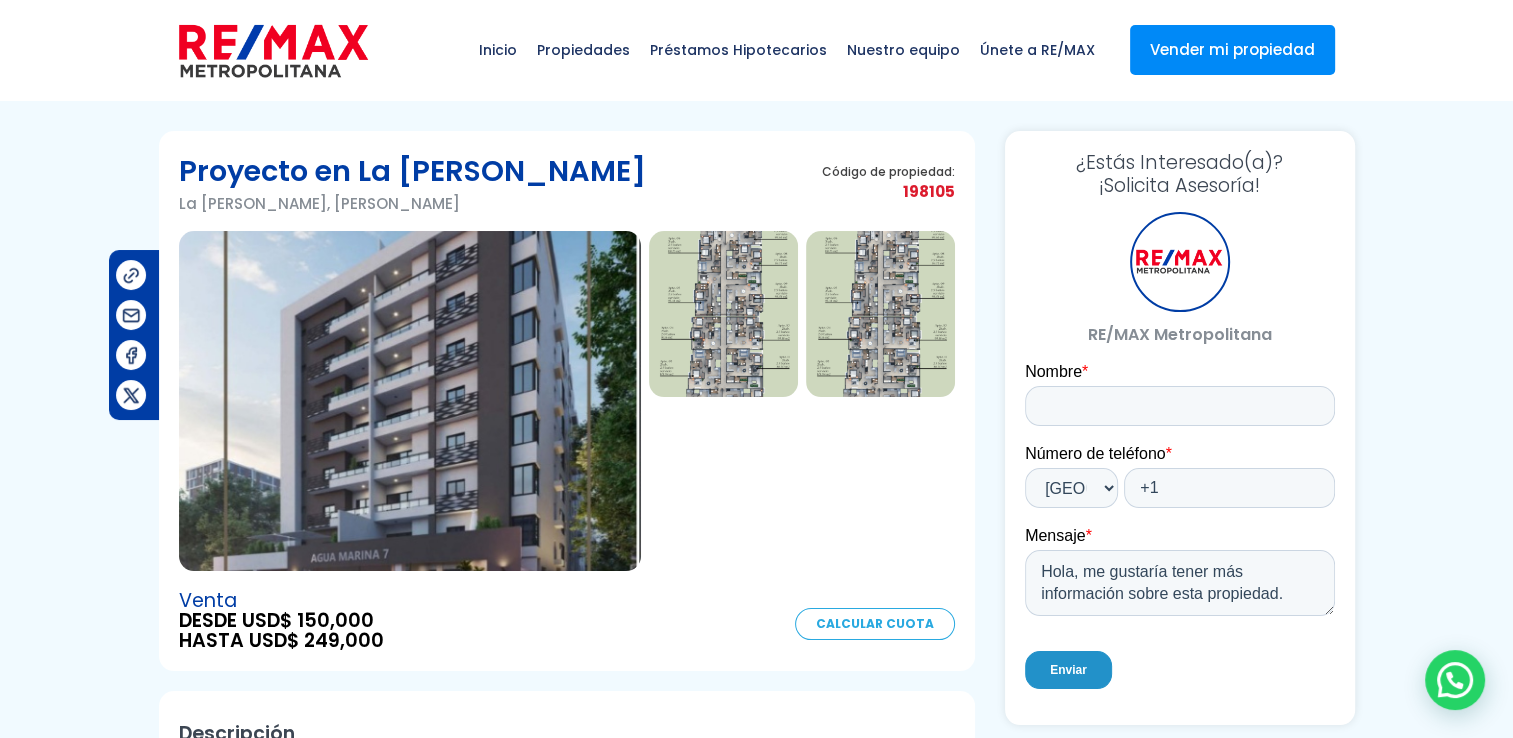 click at bounding box center (410, 401) 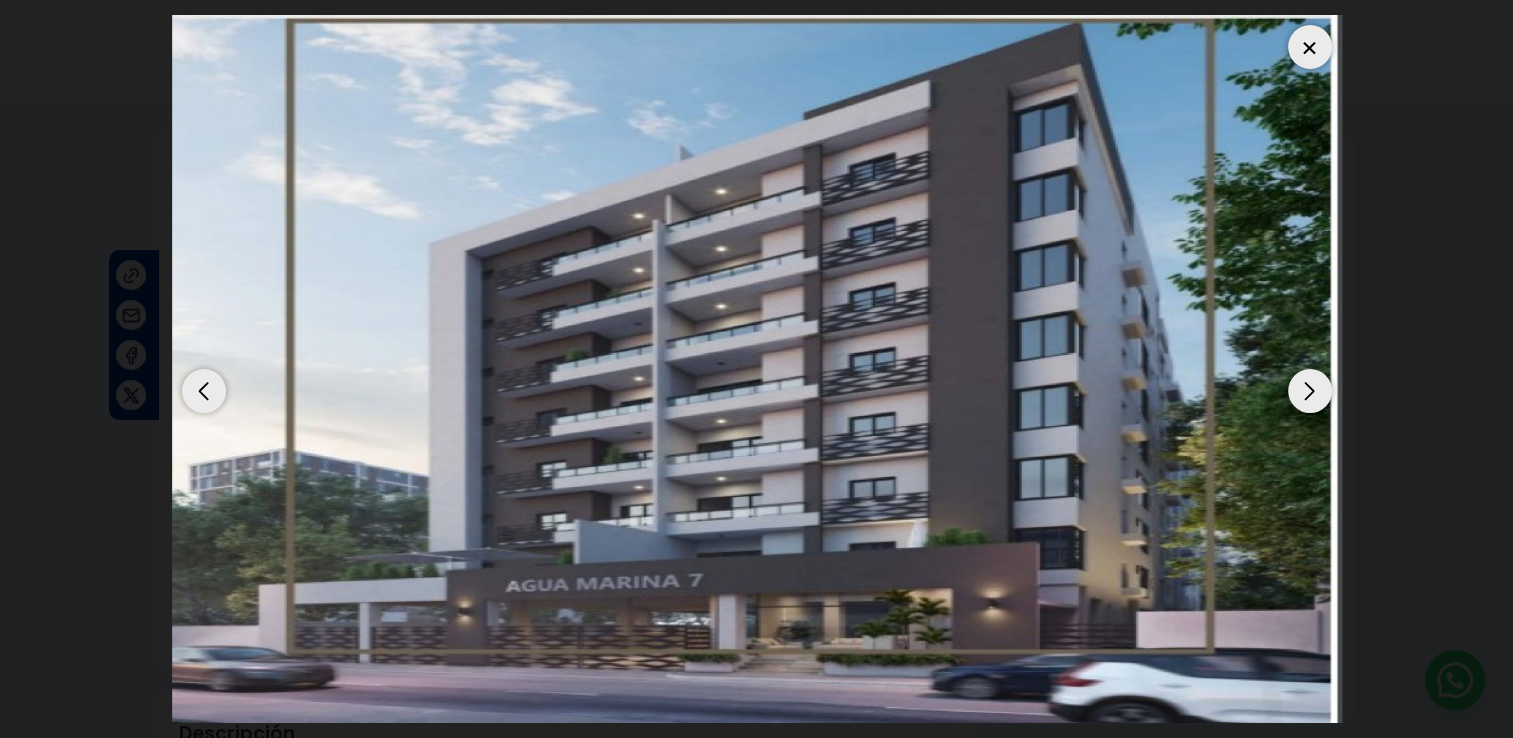 drag, startPoint x: 1311, startPoint y: 58, endPoint x: 1065, endPoint y: 138, distance: 258.68127 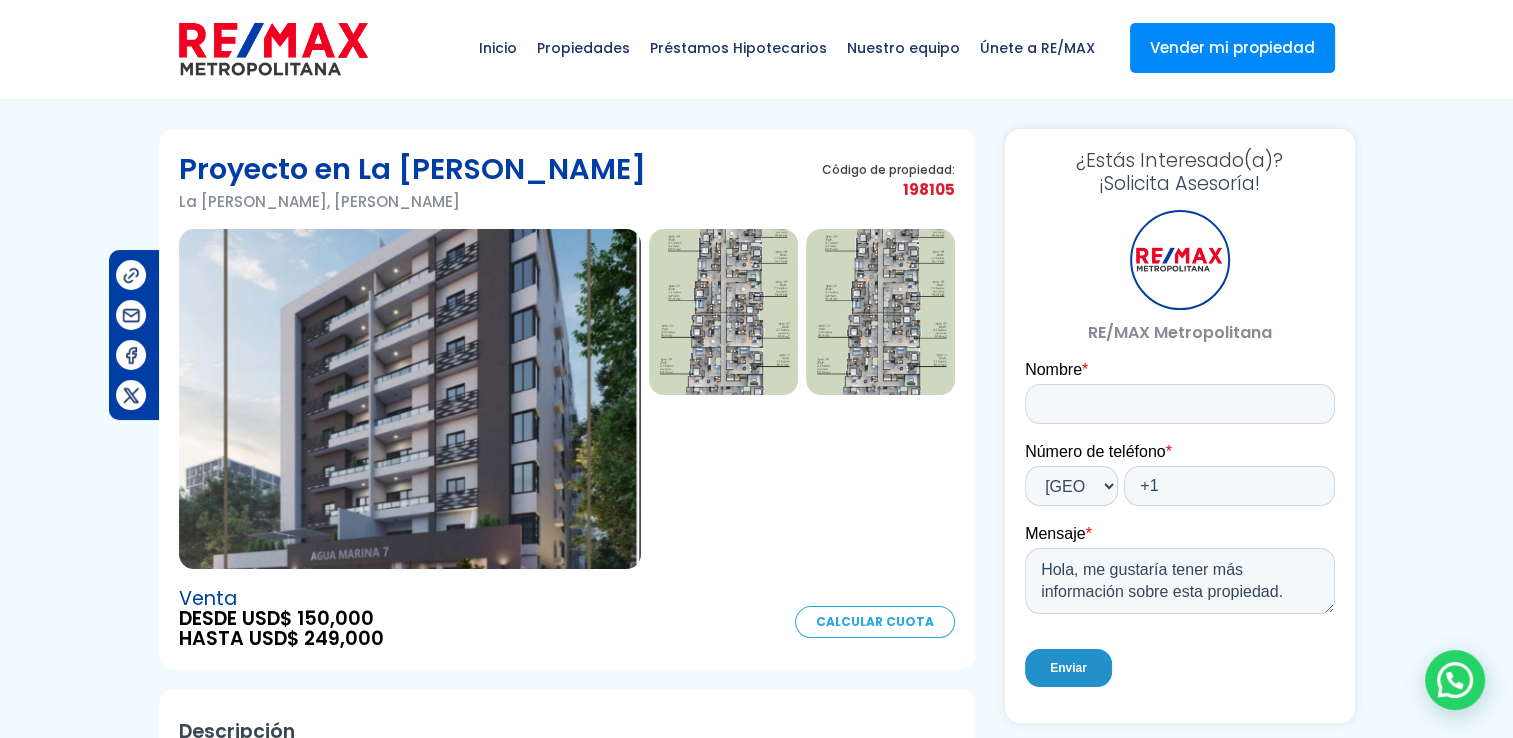scroll, scrollTop: 0, scrollLeft: 0, axis: both 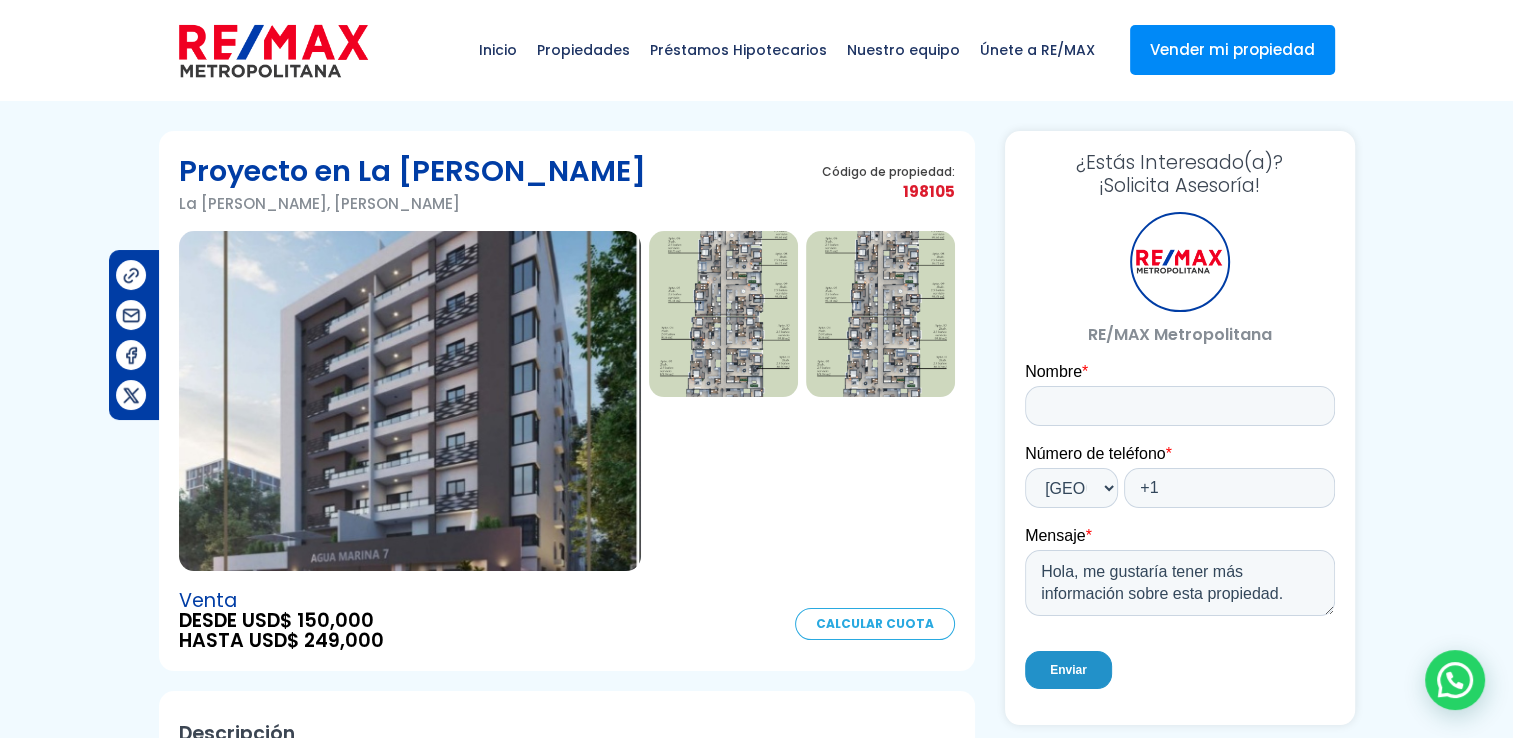 click at bounding box center [723, 314] 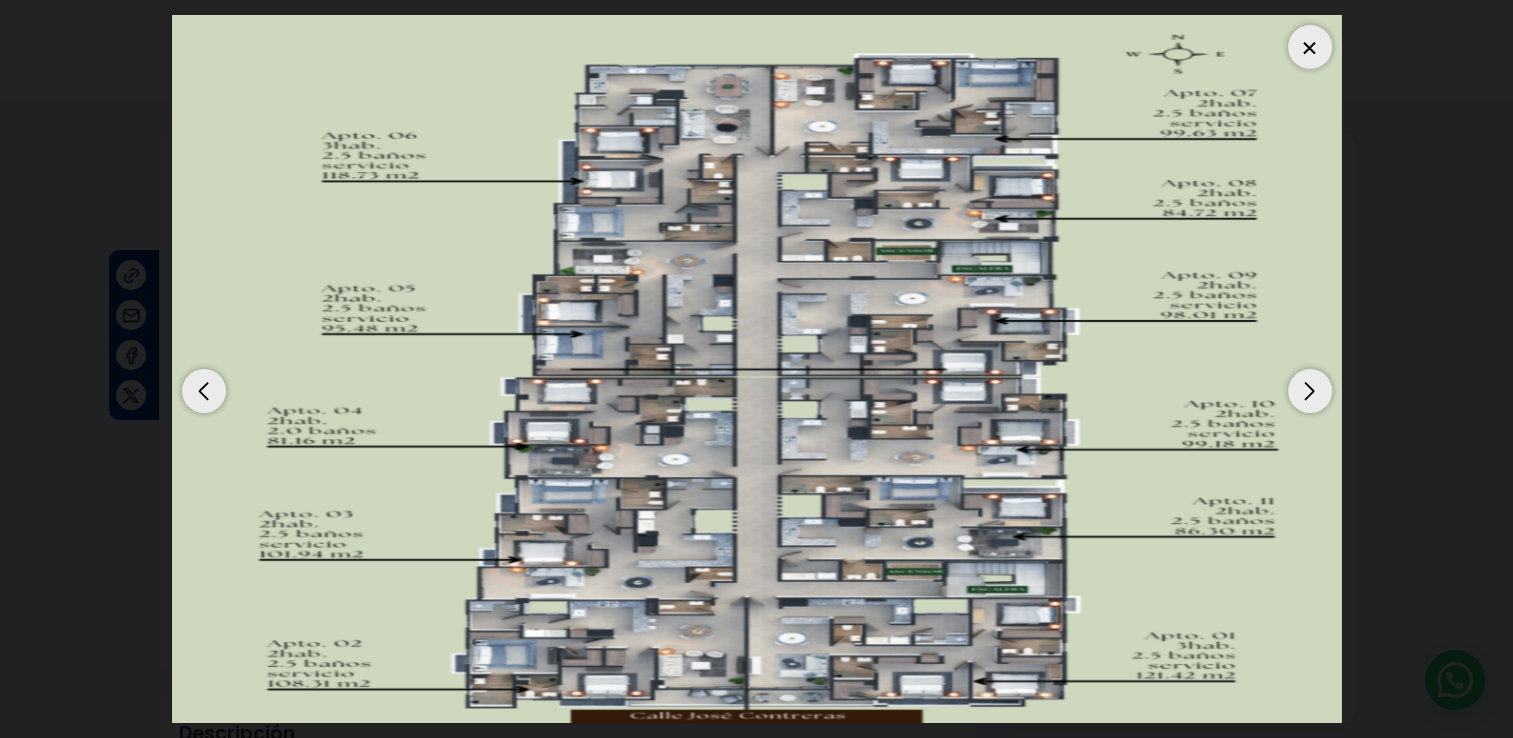 click at bounding box center (1310, 47) 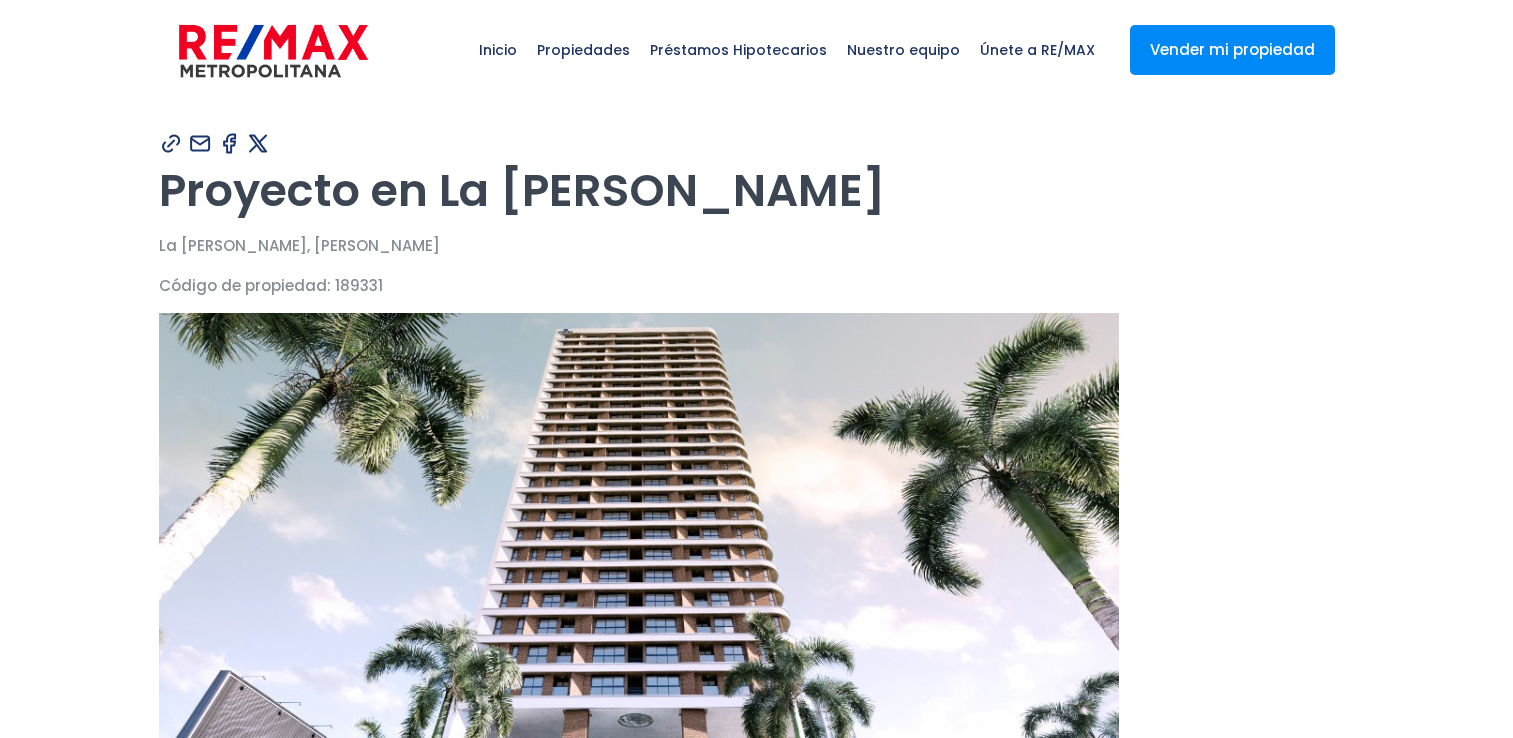 scroll, scrollTop: 0, scrollLeft: 0, axis: both 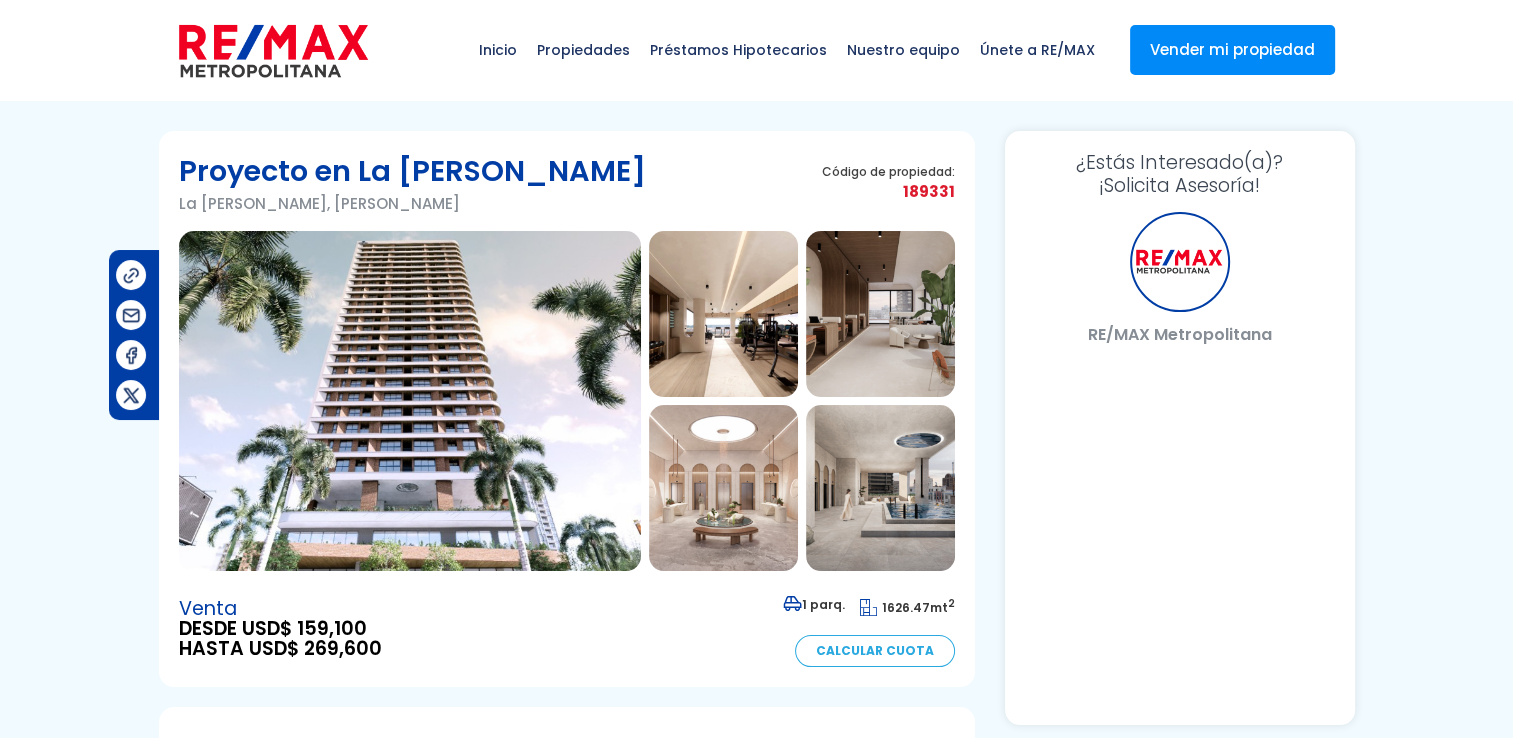 select on "DO" 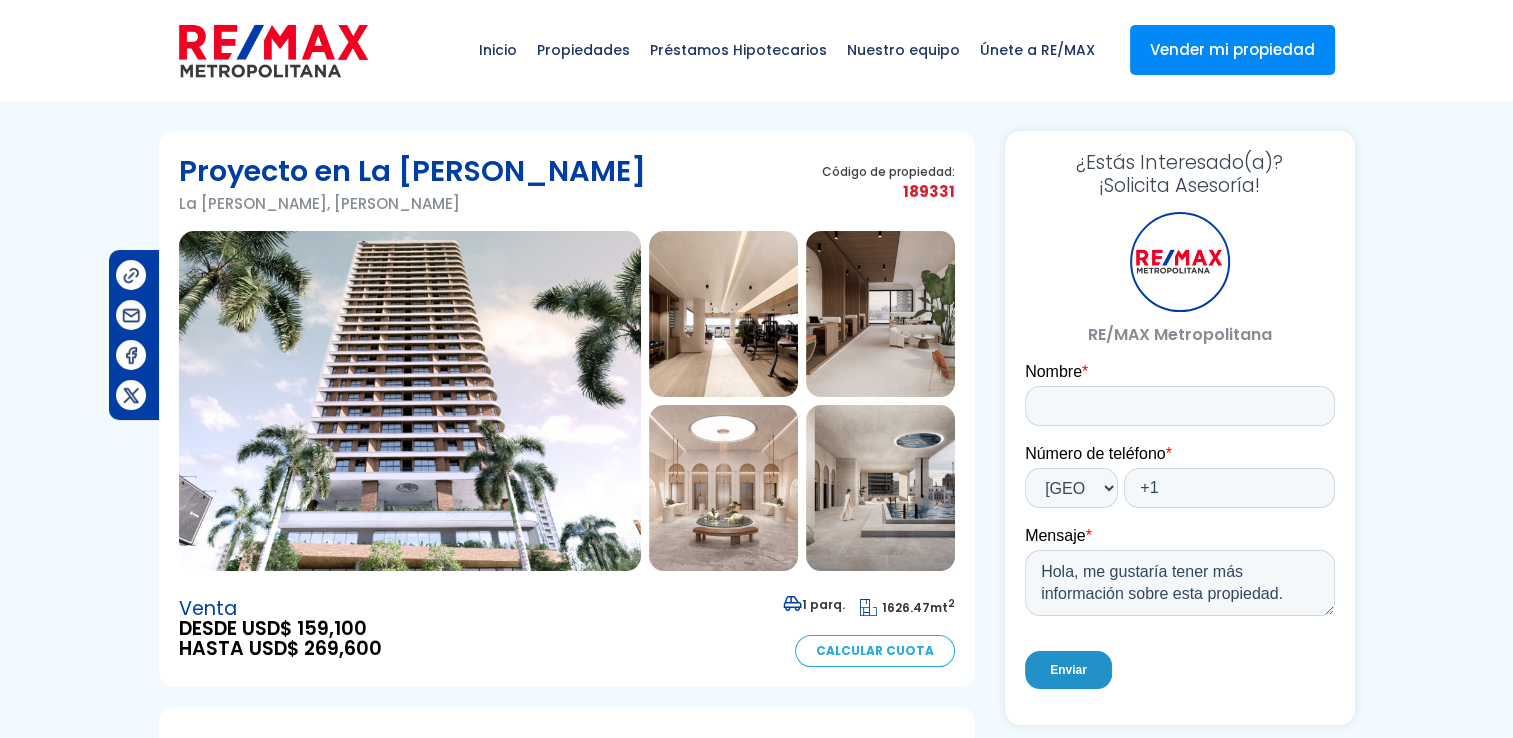 scroll, scrollTop: 0, scrollLeft: 0, axis: both 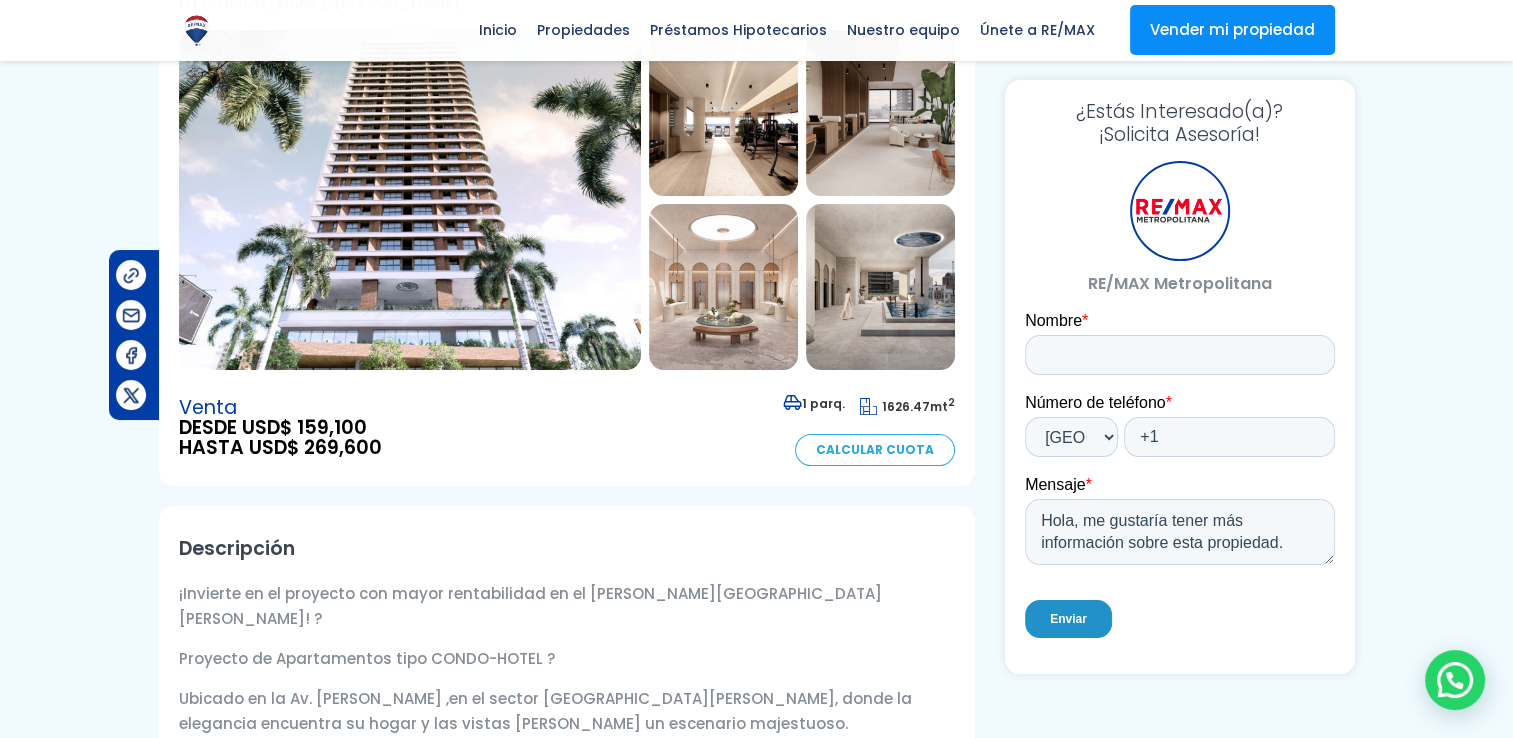 click at bounding box center [410, 200] 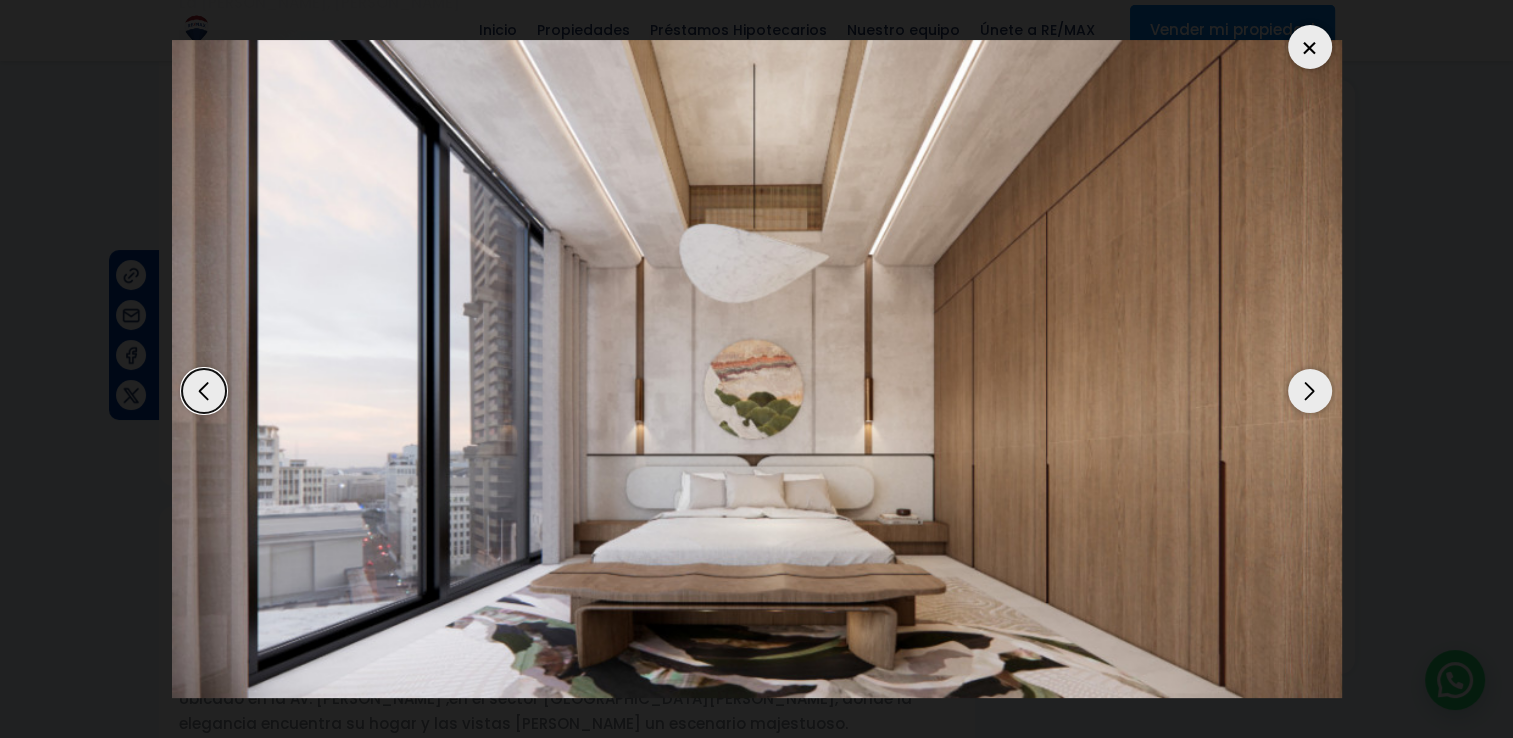 click at bounding box center (1310, 47) 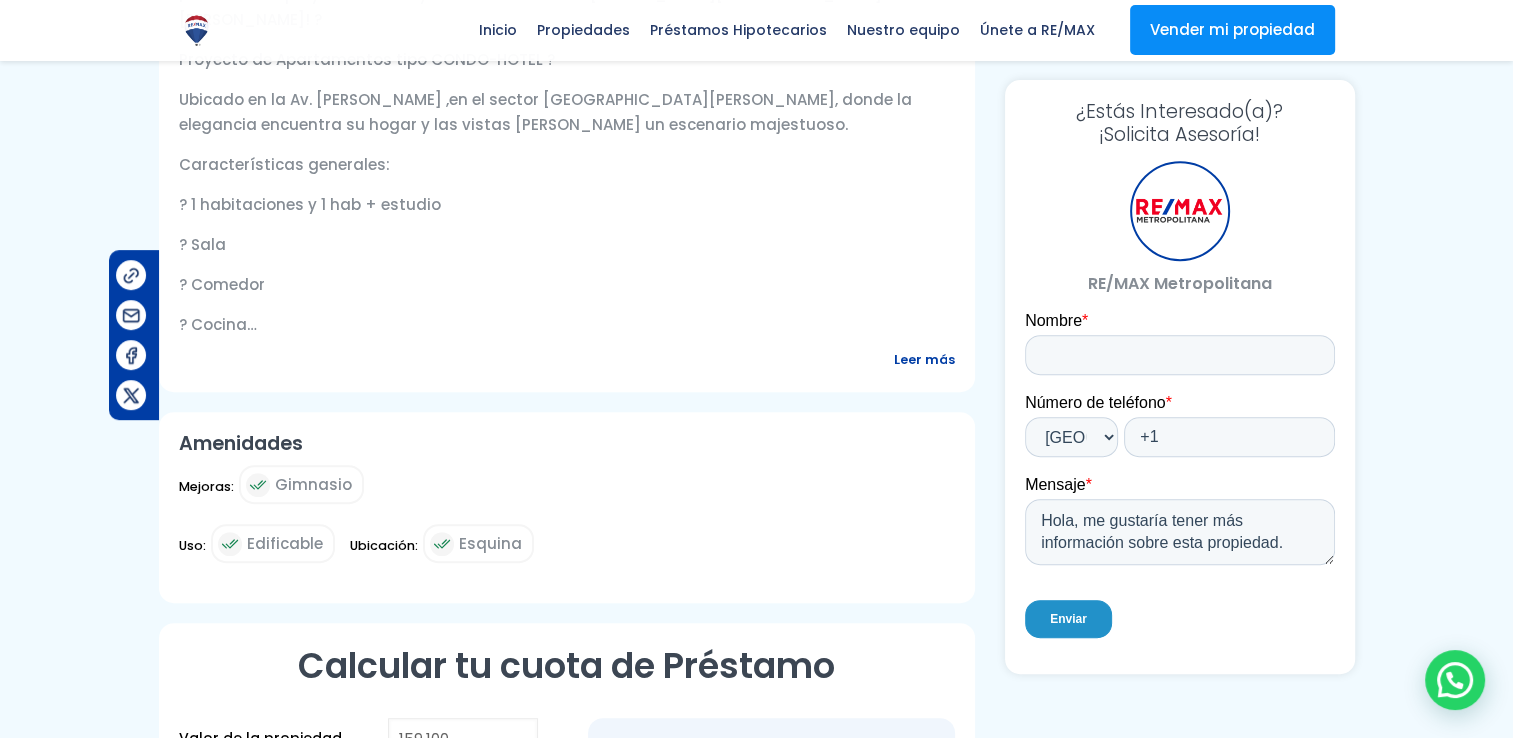 scroll, scrollTop: 800, scrollLeft: 0, axis: vertical 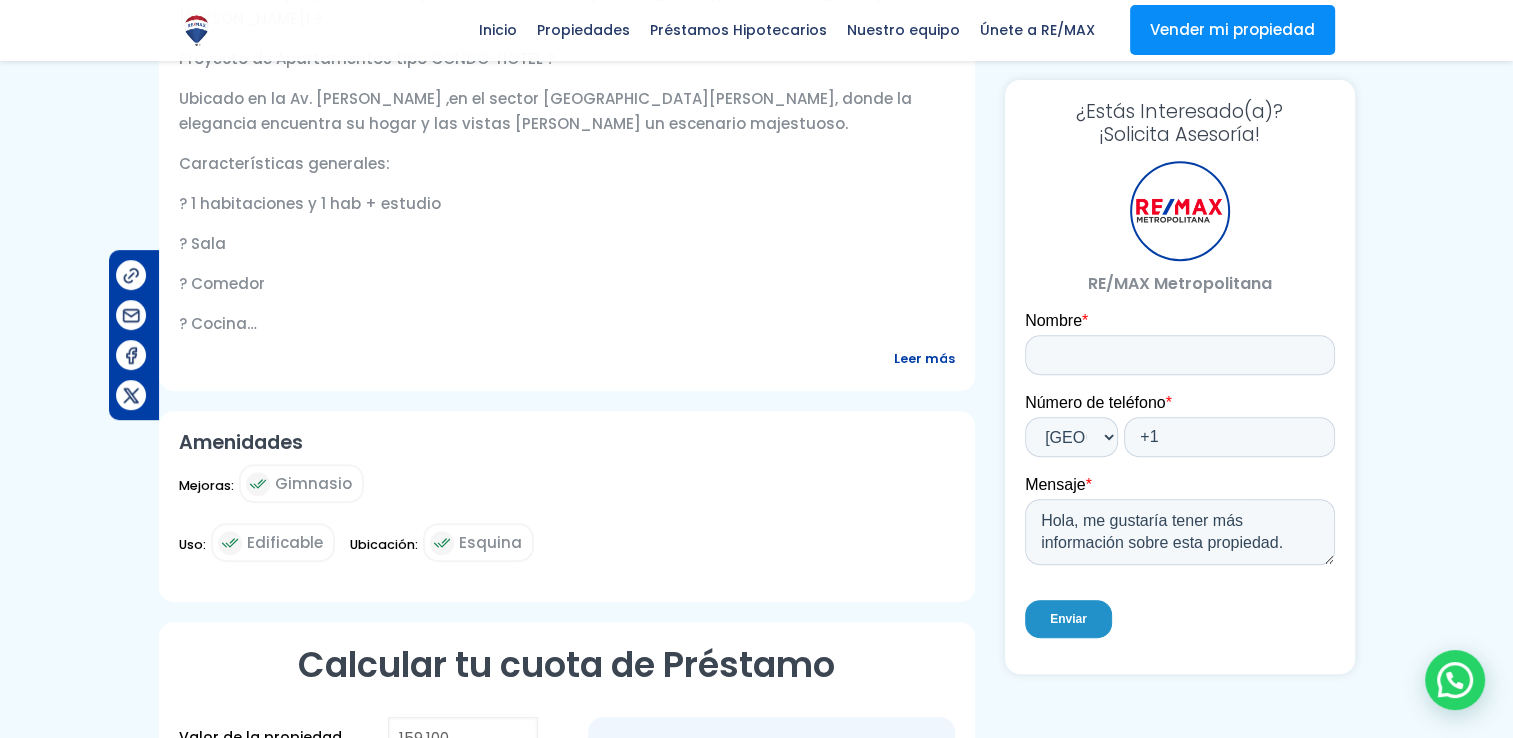 click on "Leer más" at bounding box center [924, 358] 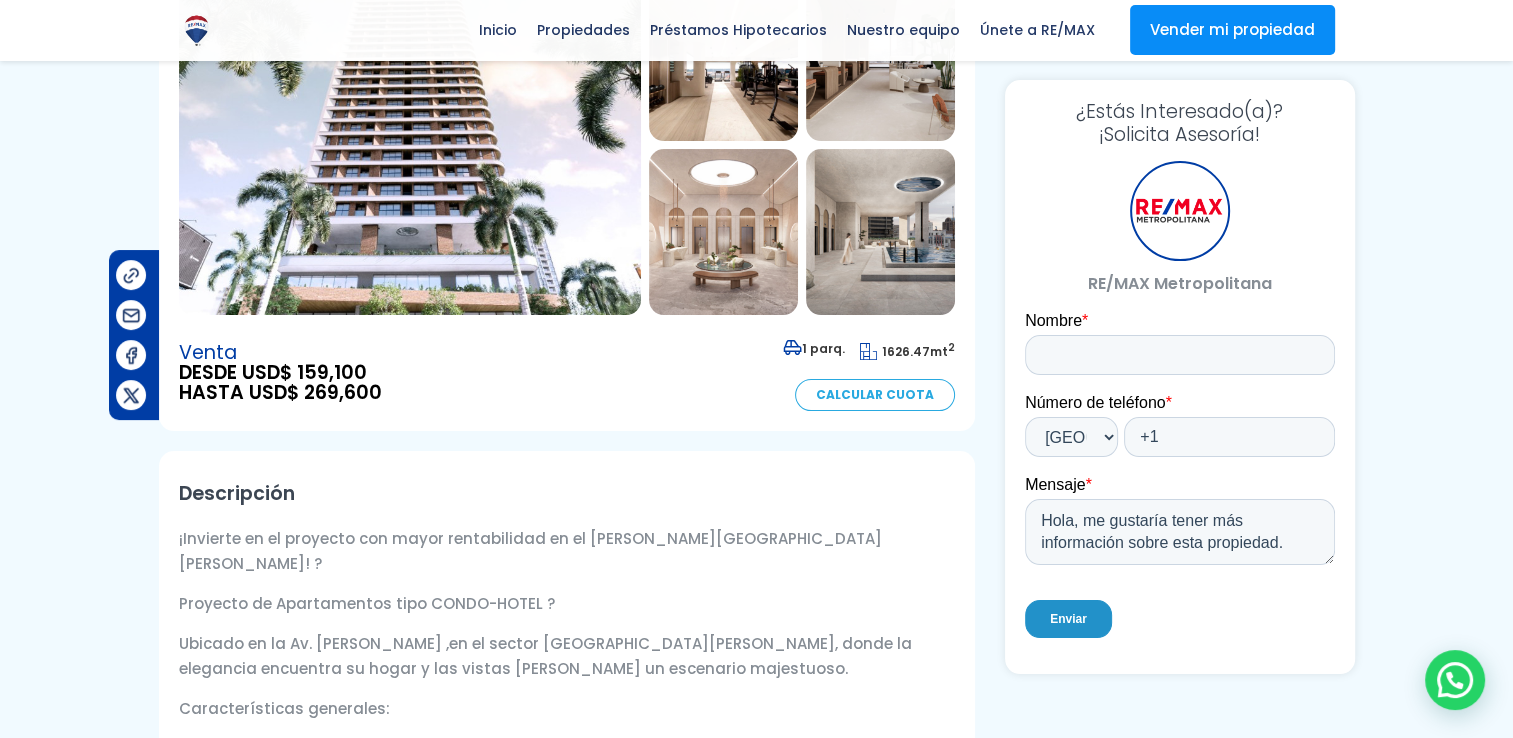 scroll, scrollTop: 0, scrollLeft: 0, axis: both 